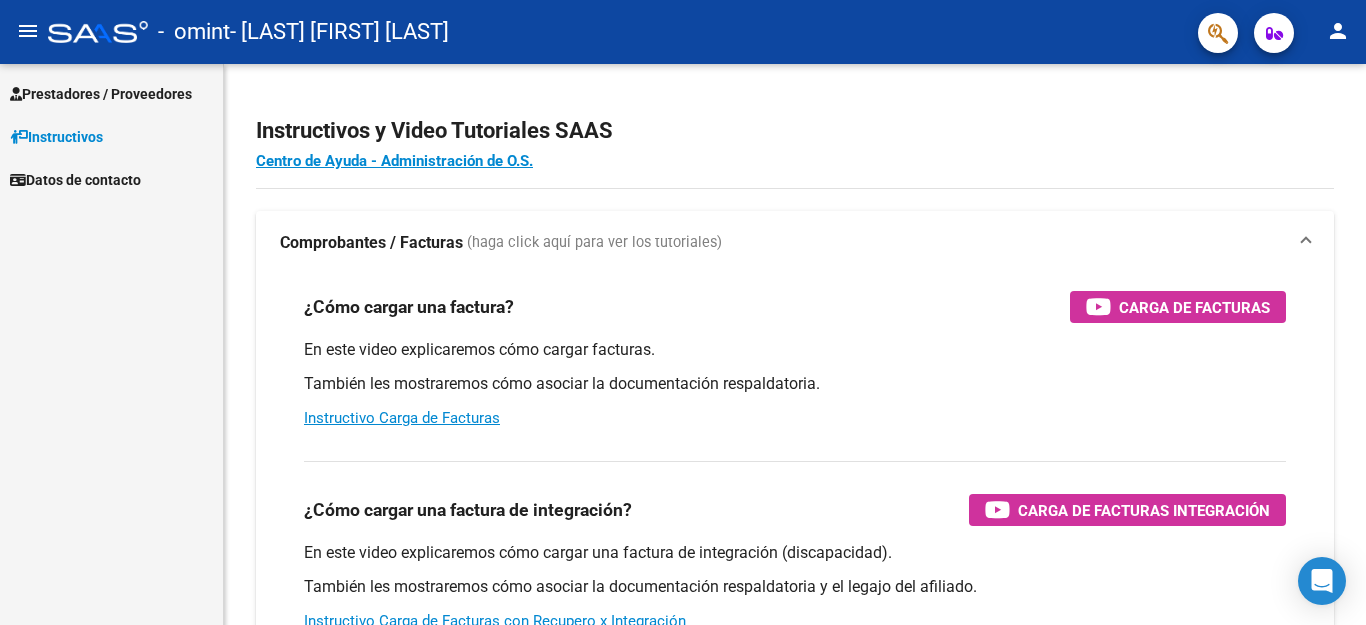 scroll, scrollTop: 0, scrollLeft: 0, axis: both 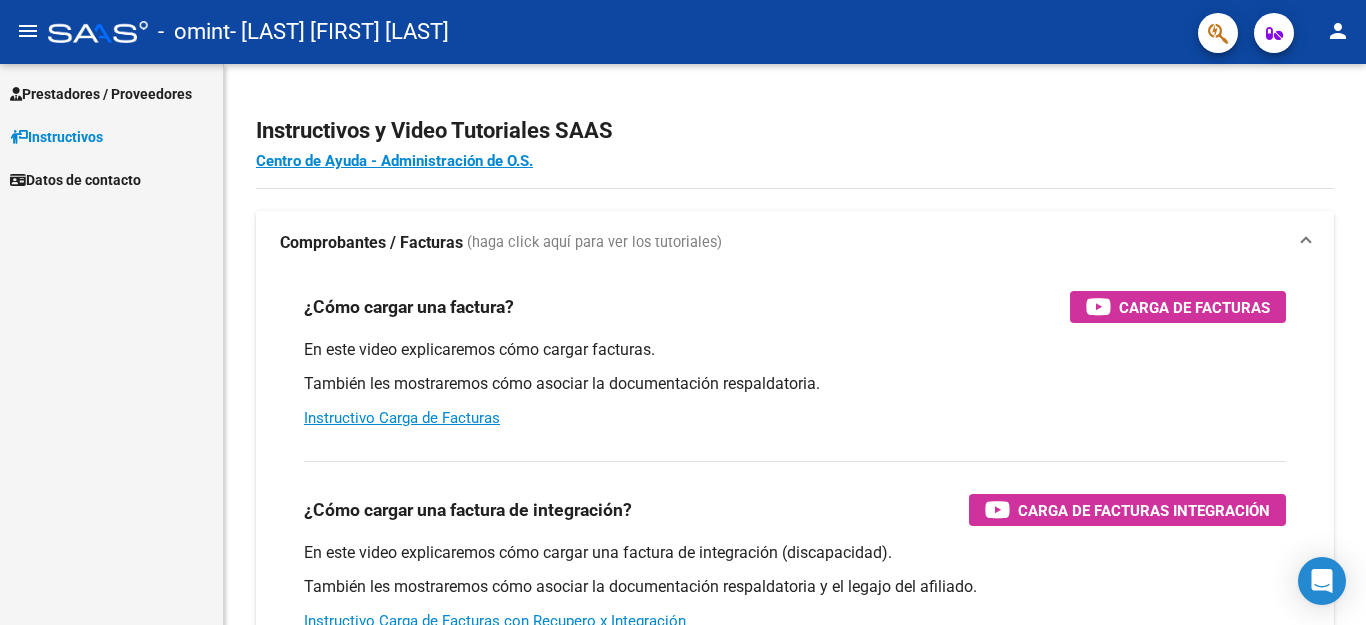 click on "Prestadores / Proveedores" at bounding box center (101, 94) 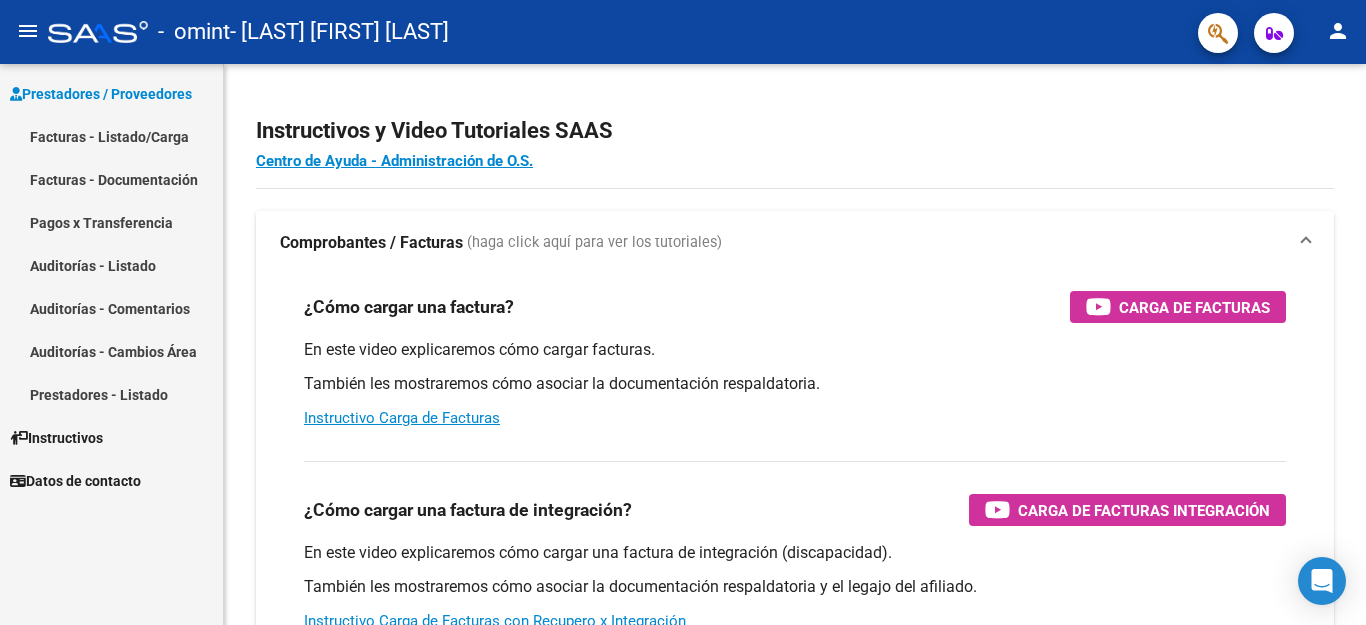 click on "Facturas - Listado/Carga" at bounding box center (111, 136) 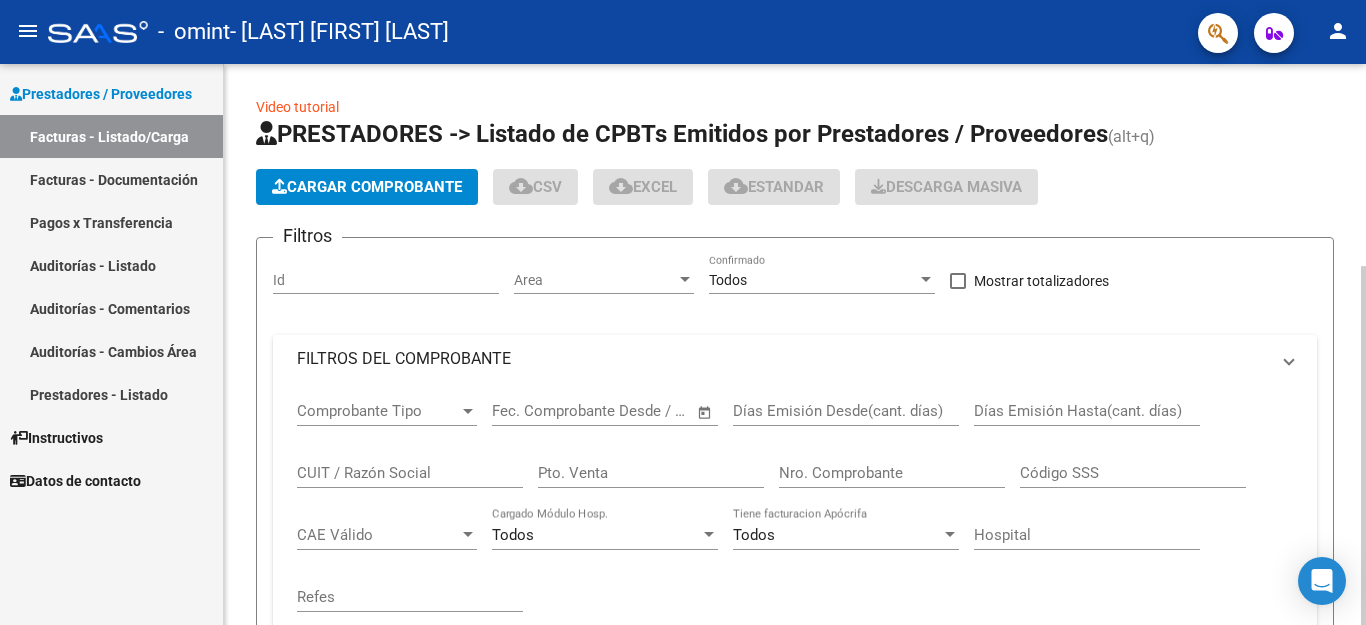 click on "Cargar Comprobante" 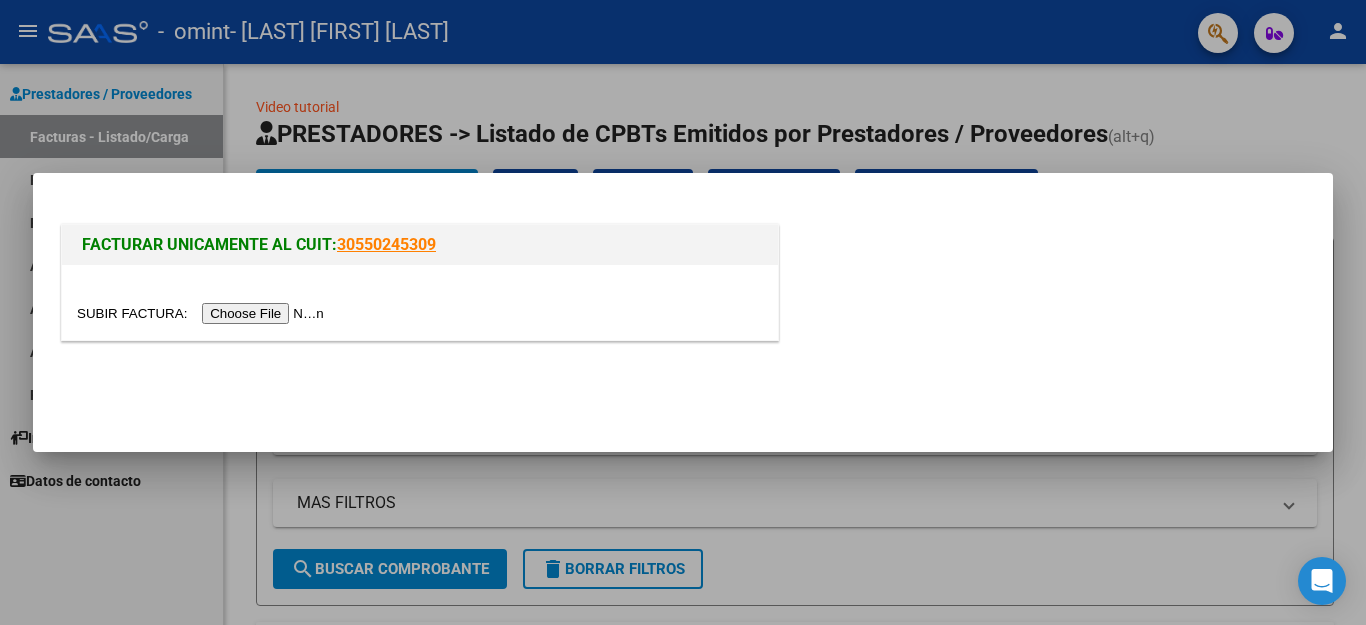 click at bounding box center [203, 313] 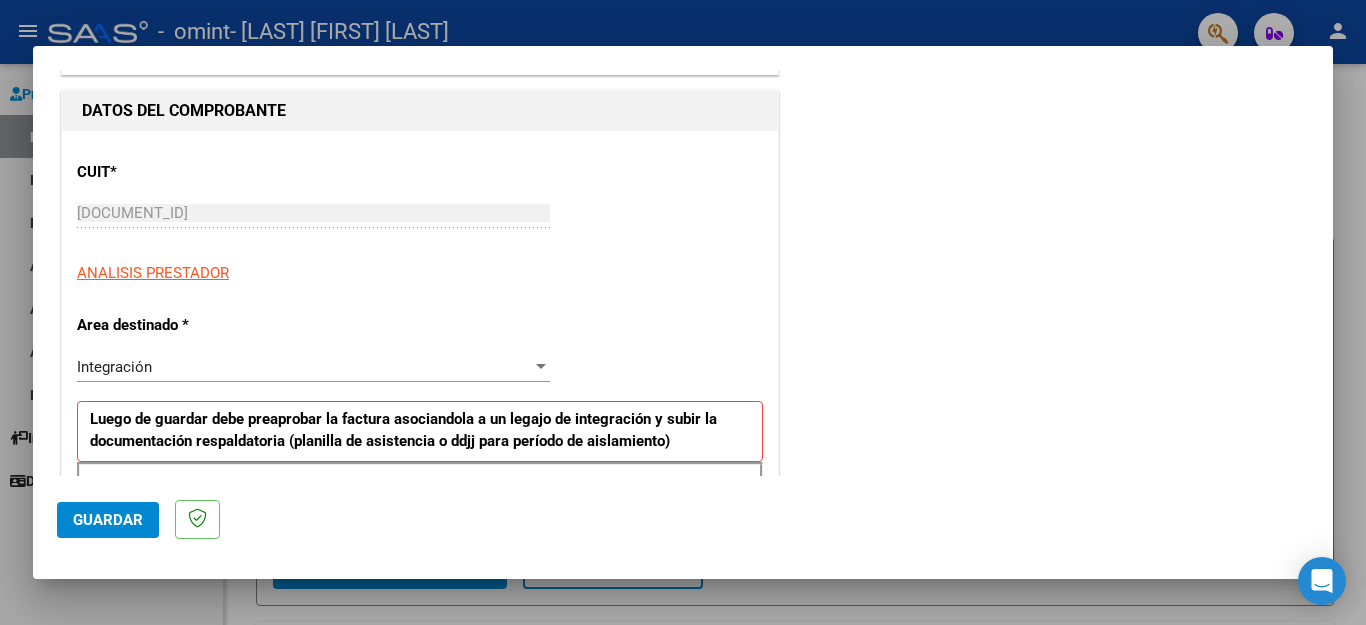 scroll, scrollTop: 300, scrollLeft: 0, axis: vertical 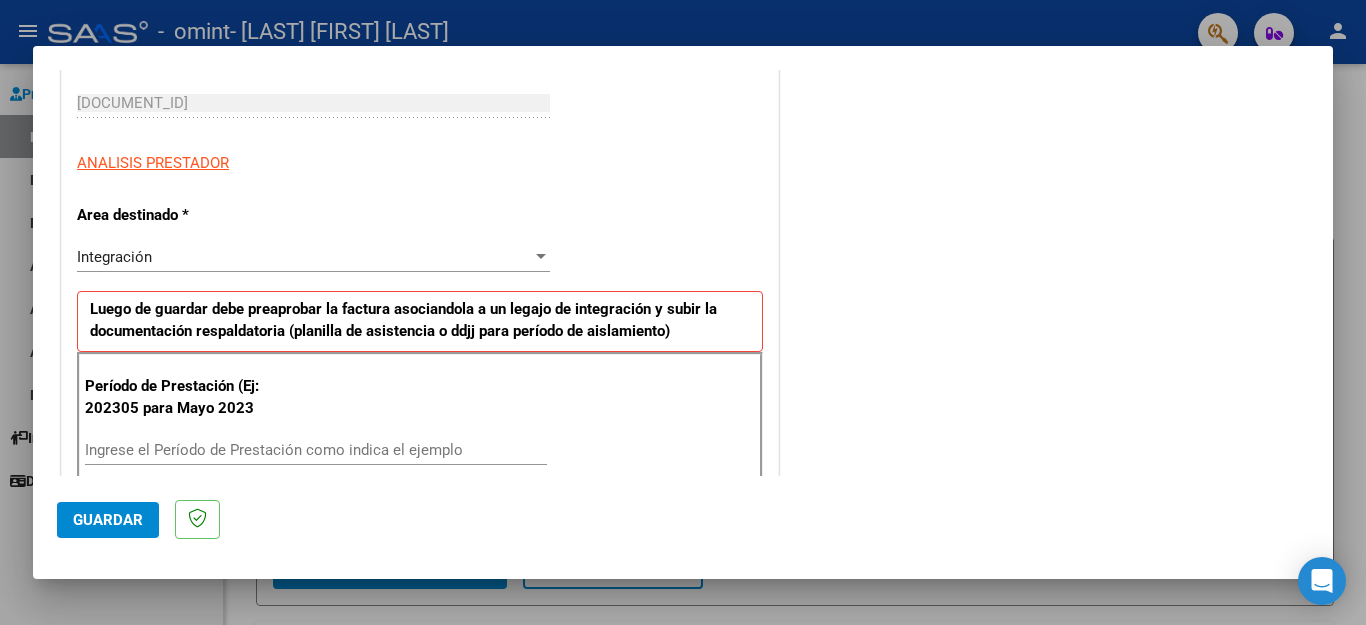 click on "Ingrese el Período de Prestación como indica el ejemplo" at bounding box center [316, 450] 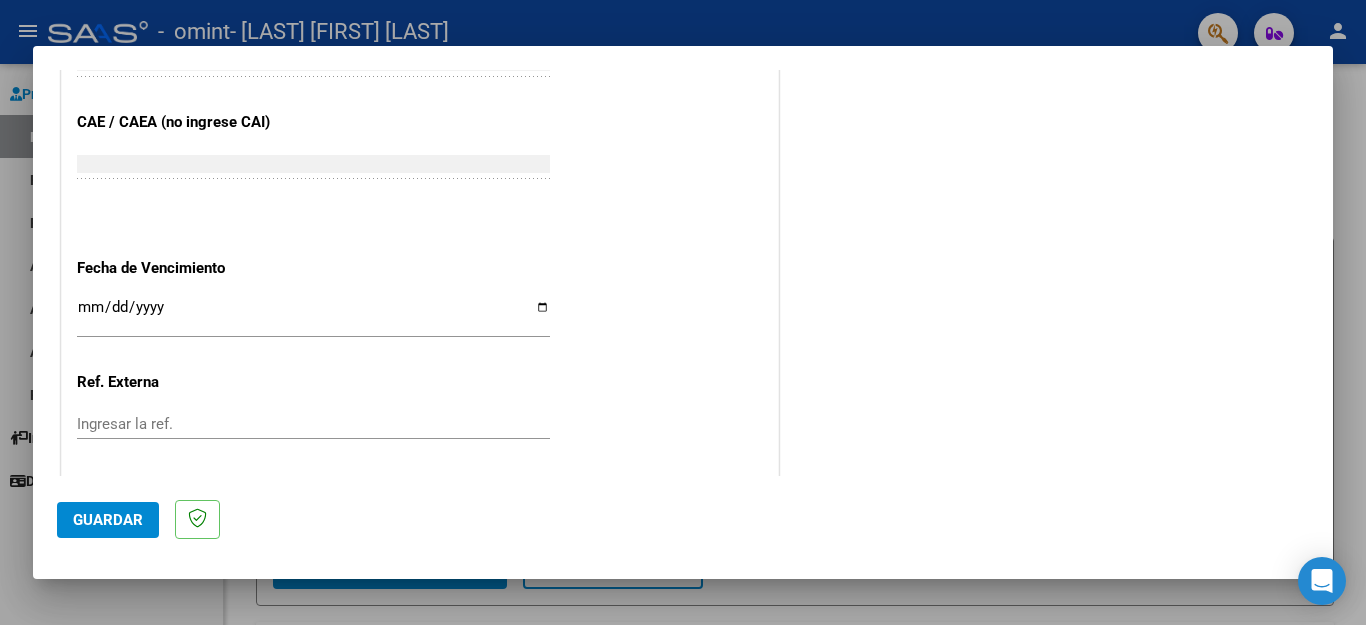 scroll, scrollTop: 1292, scrollLeft: 0, axis: vertical 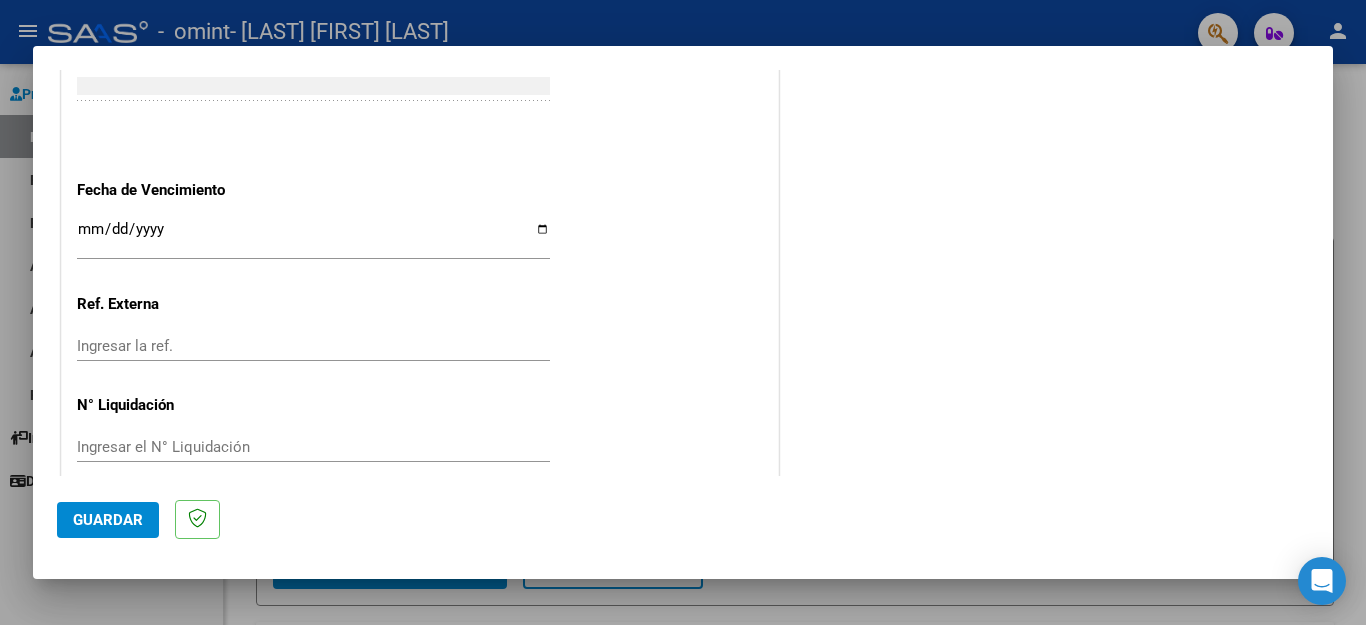type on "202507" 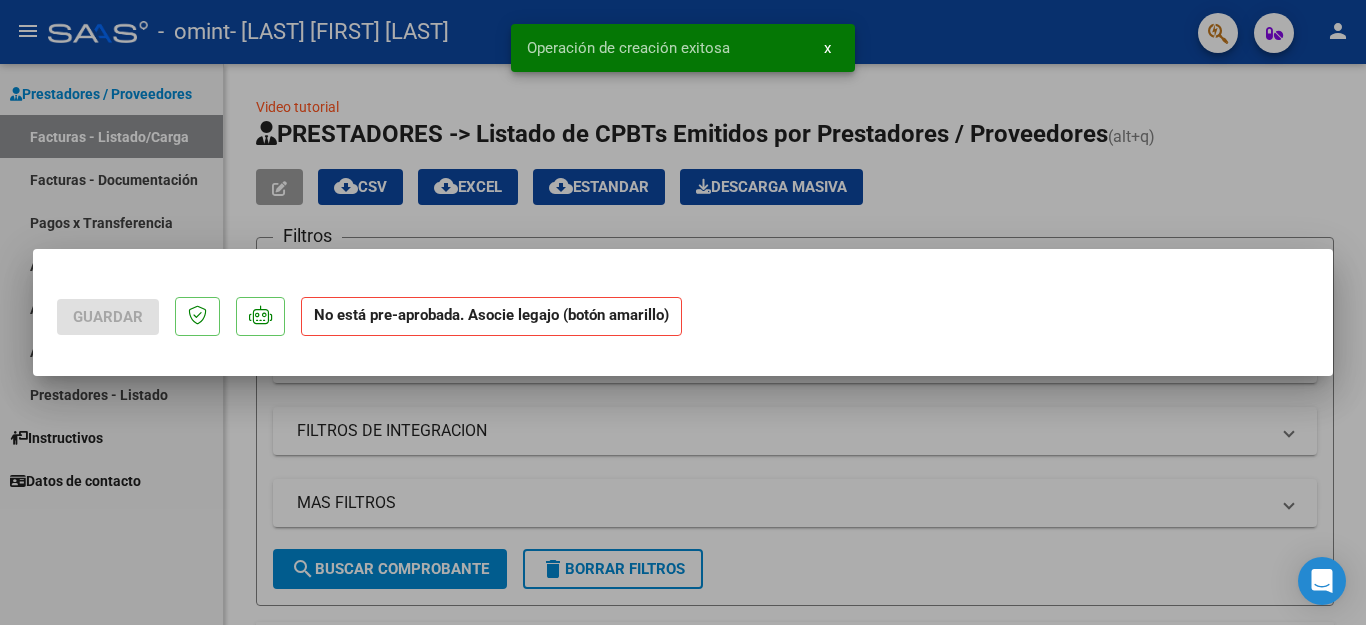 scroll, scrollTop: 0, scrollLeft: 0, axis: both 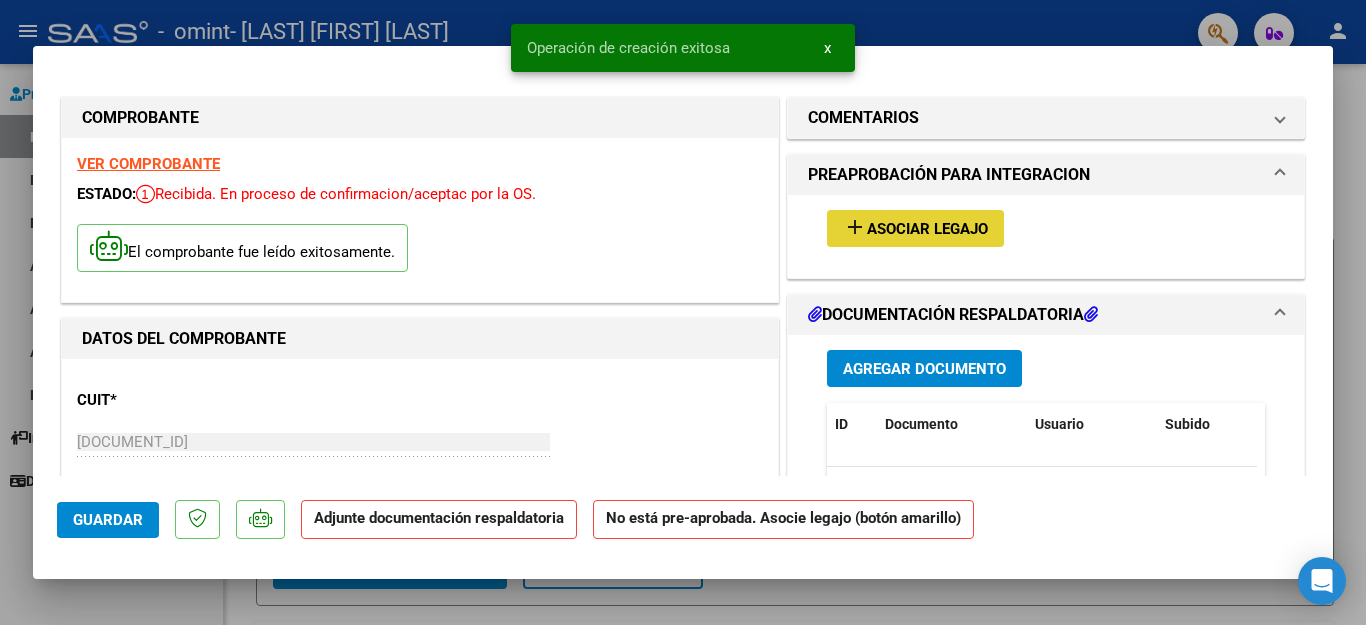 click on "Asociar Legajo" at bounding box center (927, 229) 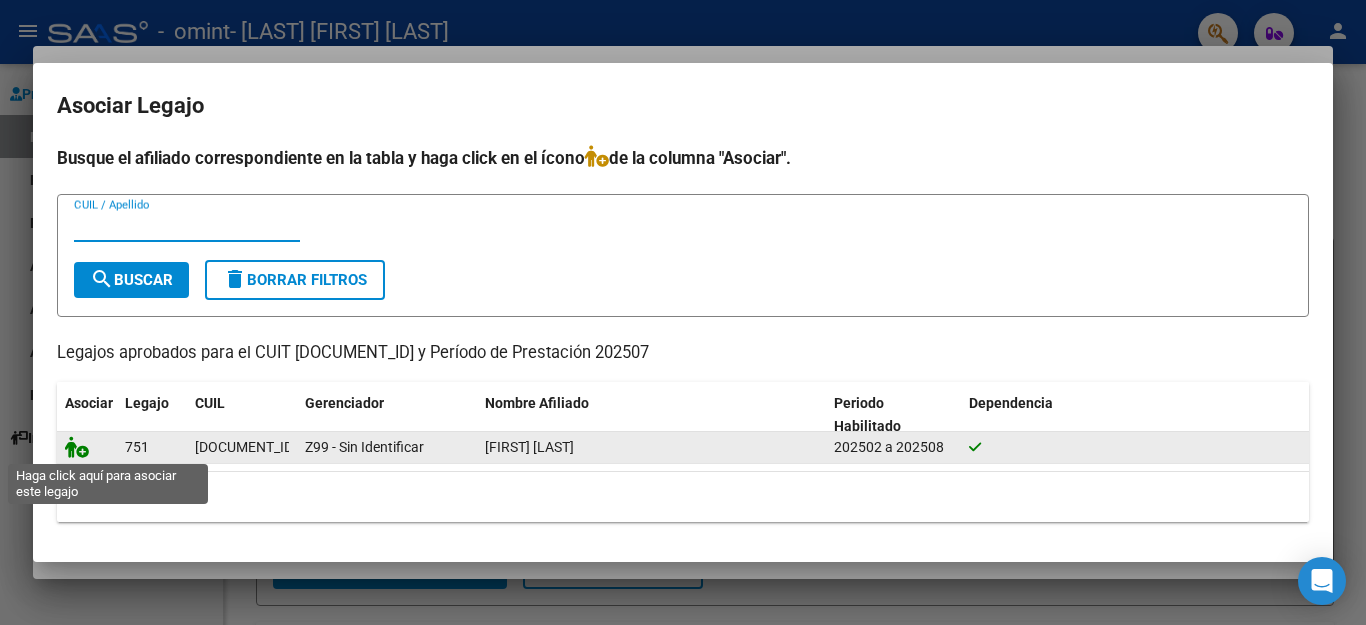 click 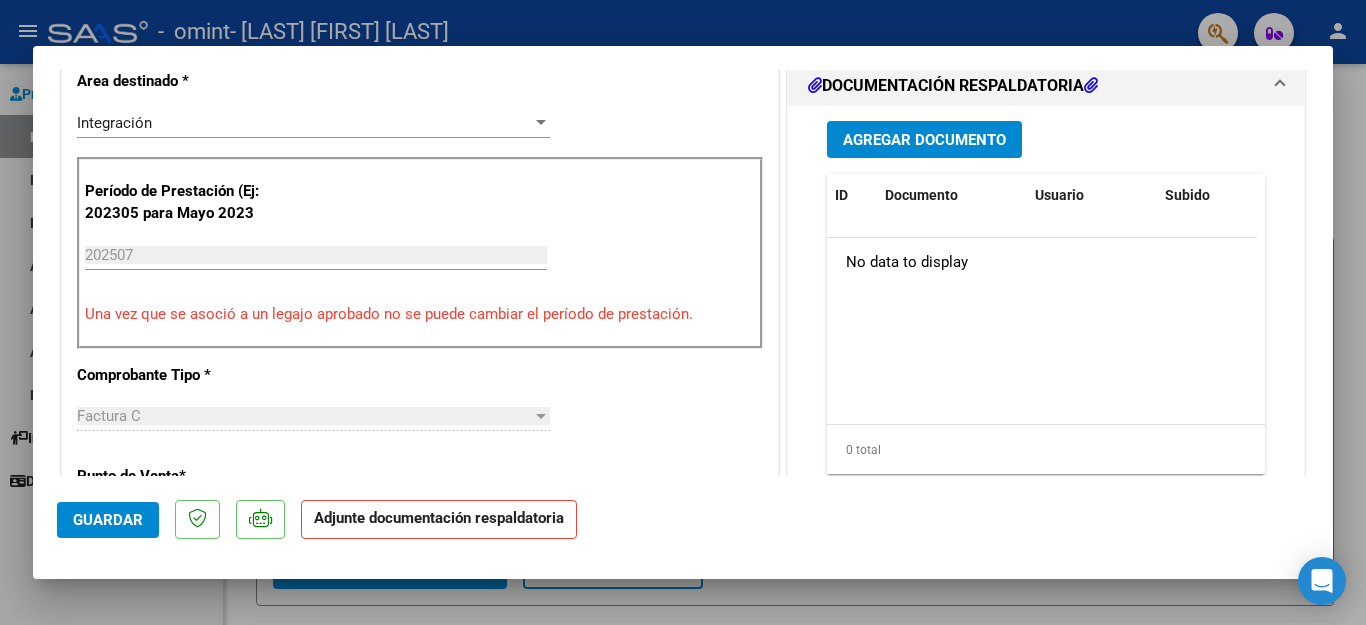 scroll, scrollTop: 400, scrollLeft: 0, axis: vertical 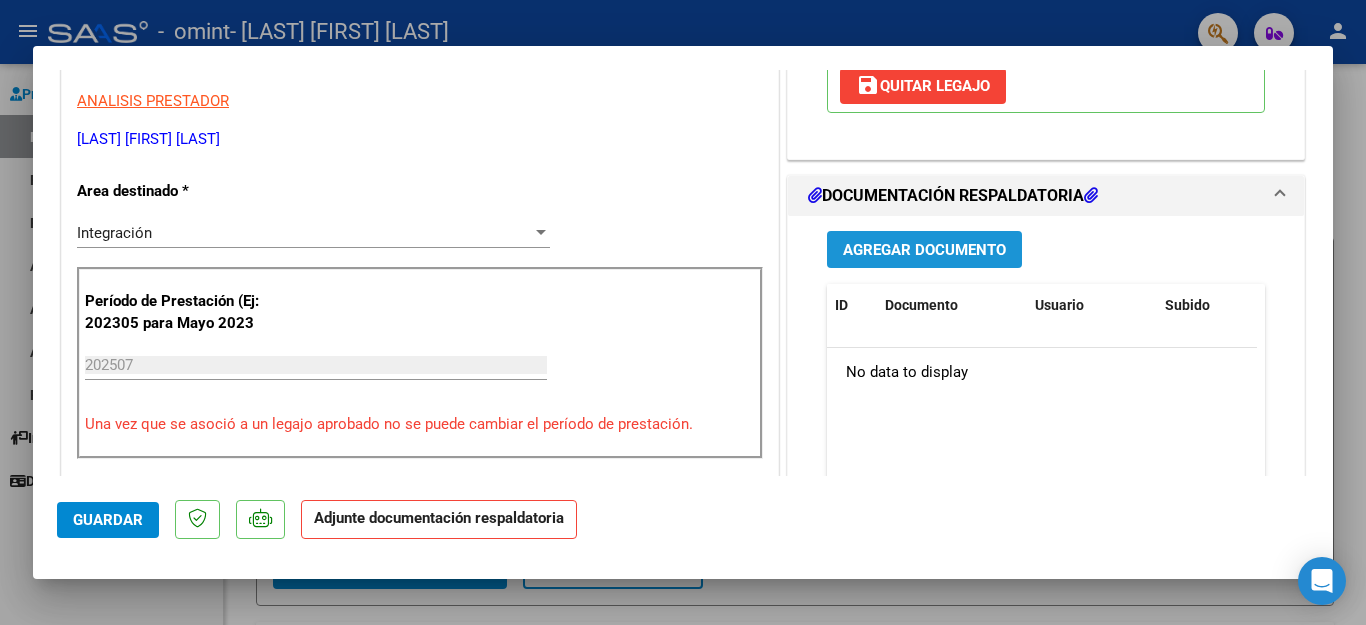 click on "Agregar Documento" at bounding box center (924, 250) 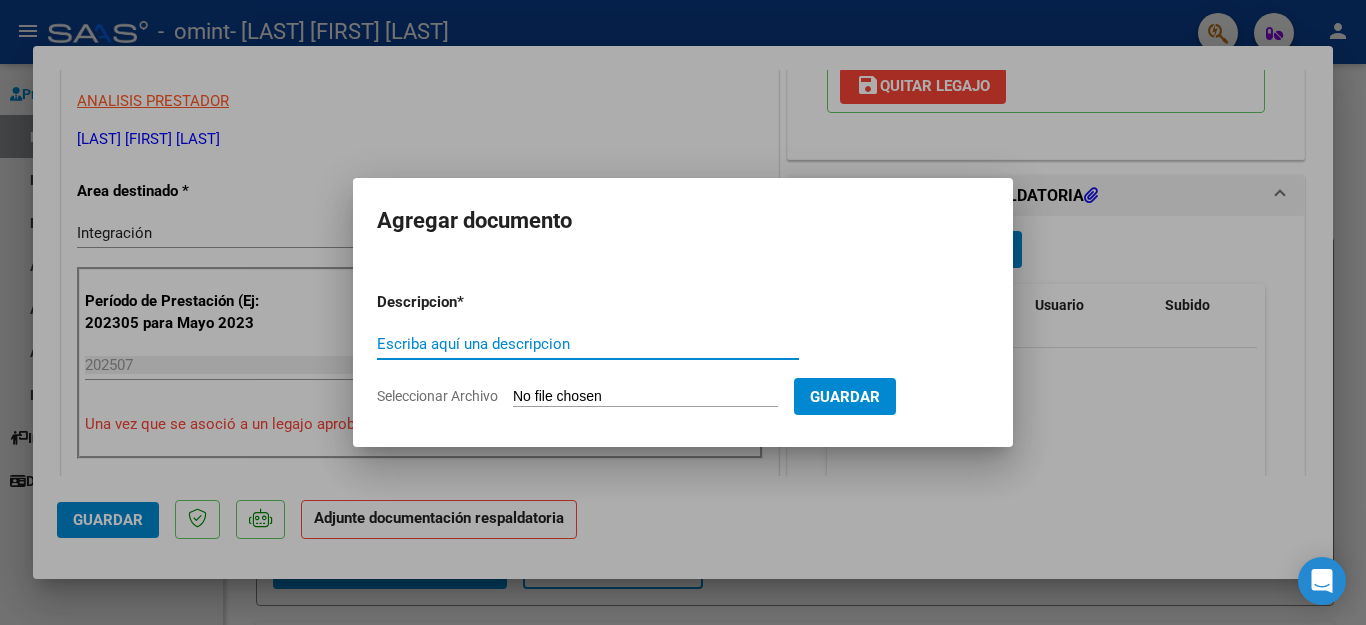 click on "Escriba aquí una descripcion" at bounding box center [588, 344] 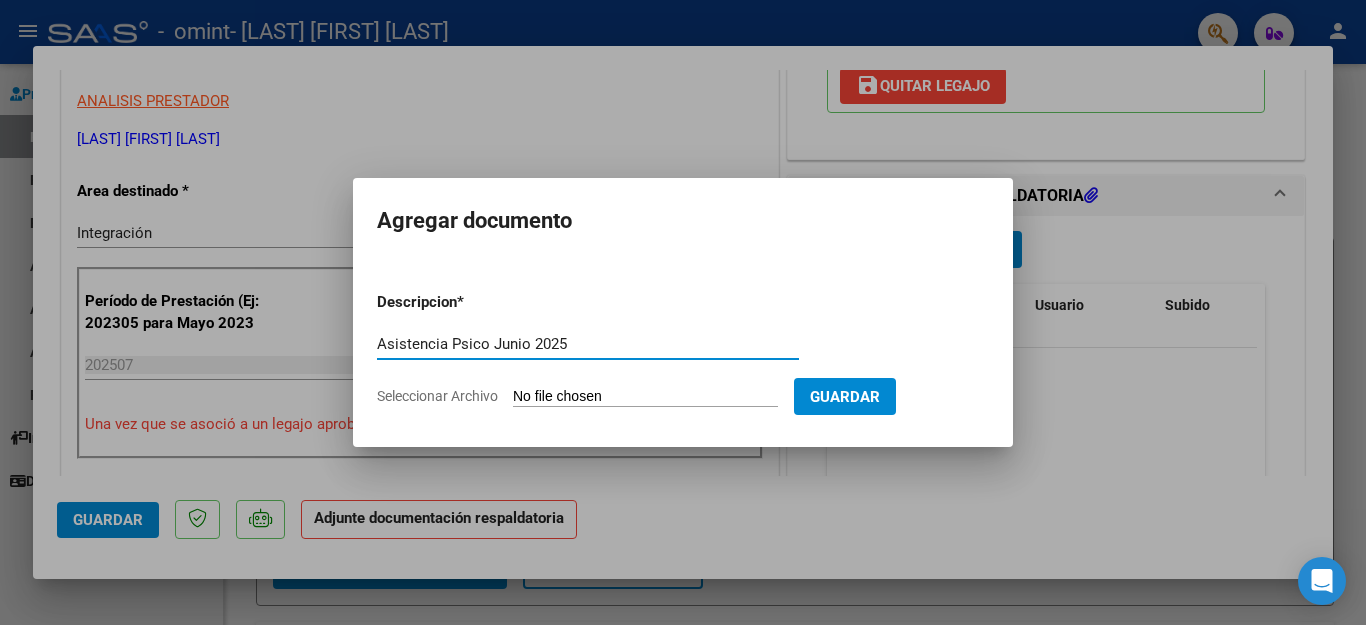 click on "Asistencia Psico Junio 2025" at bounding box center [588, 344] 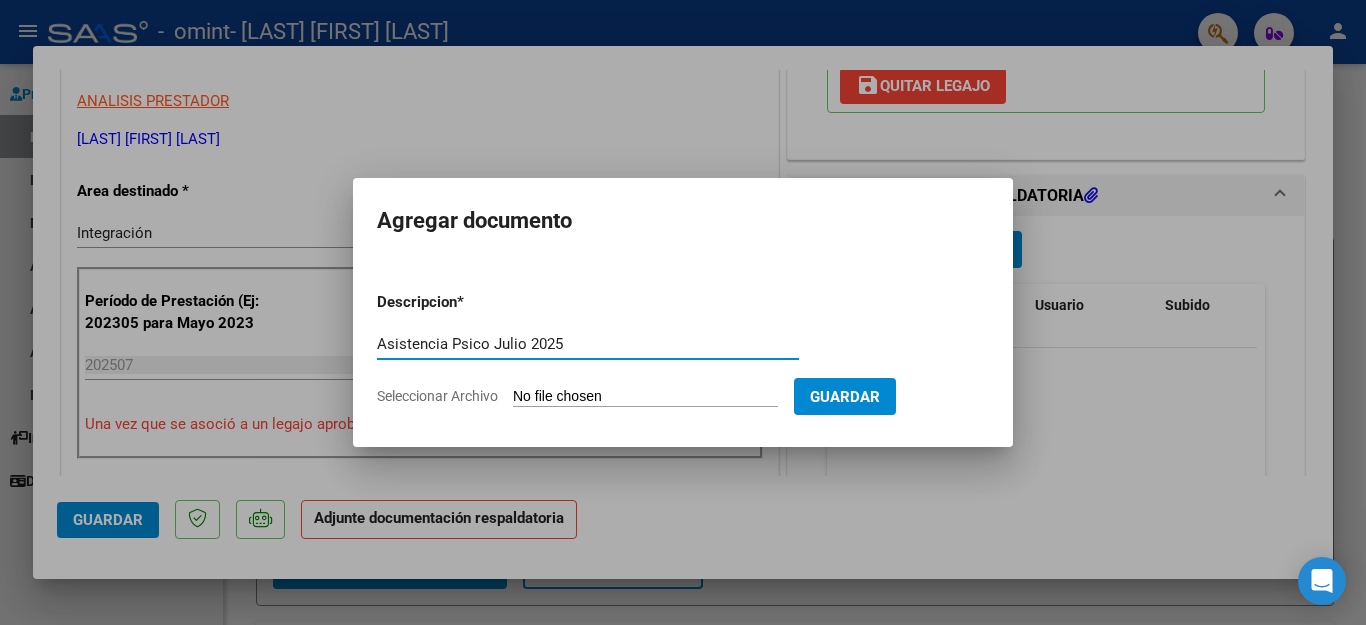 type on "Asistencia Psico Julio 2025" 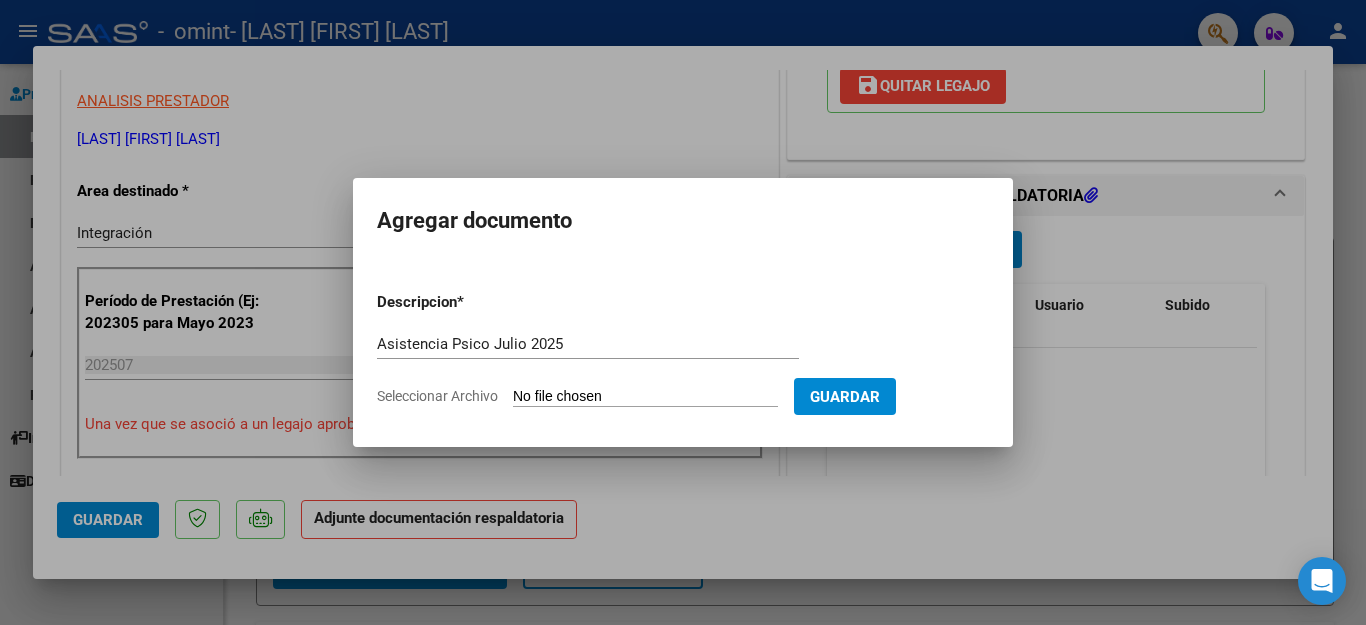 click on "Seleccionar Archivo" at bounding box center (645, 397) 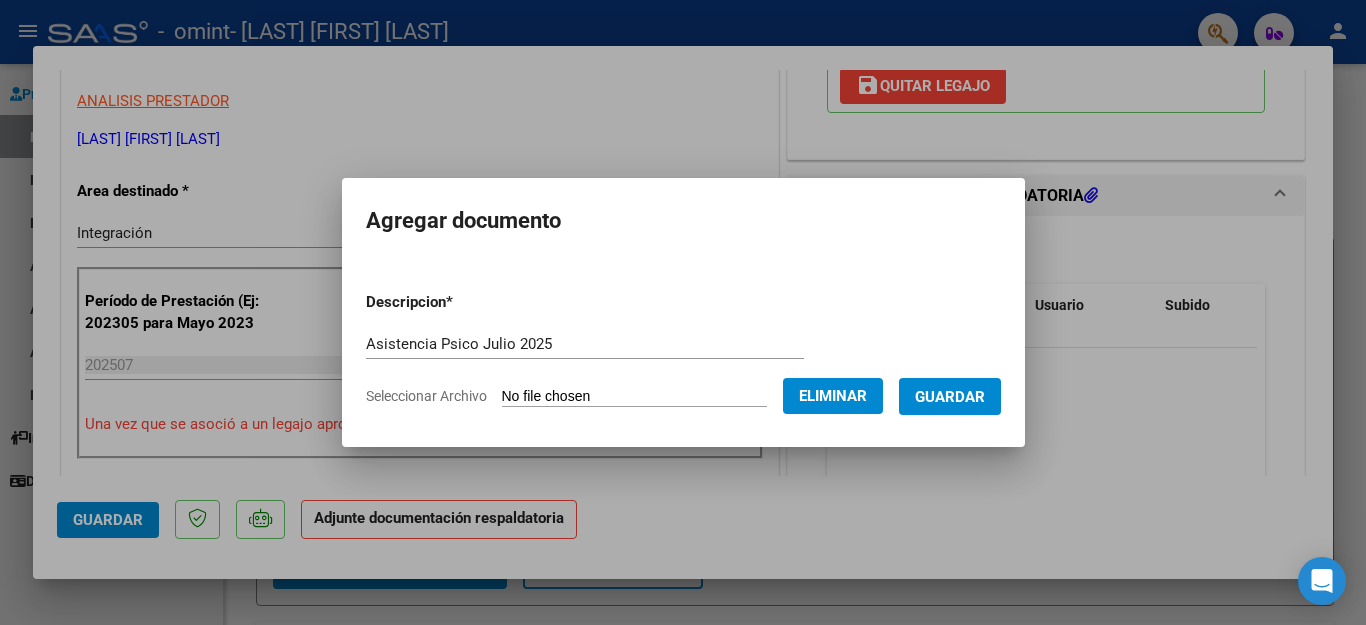 click on "Guardar" at bounding box center [950, 397] 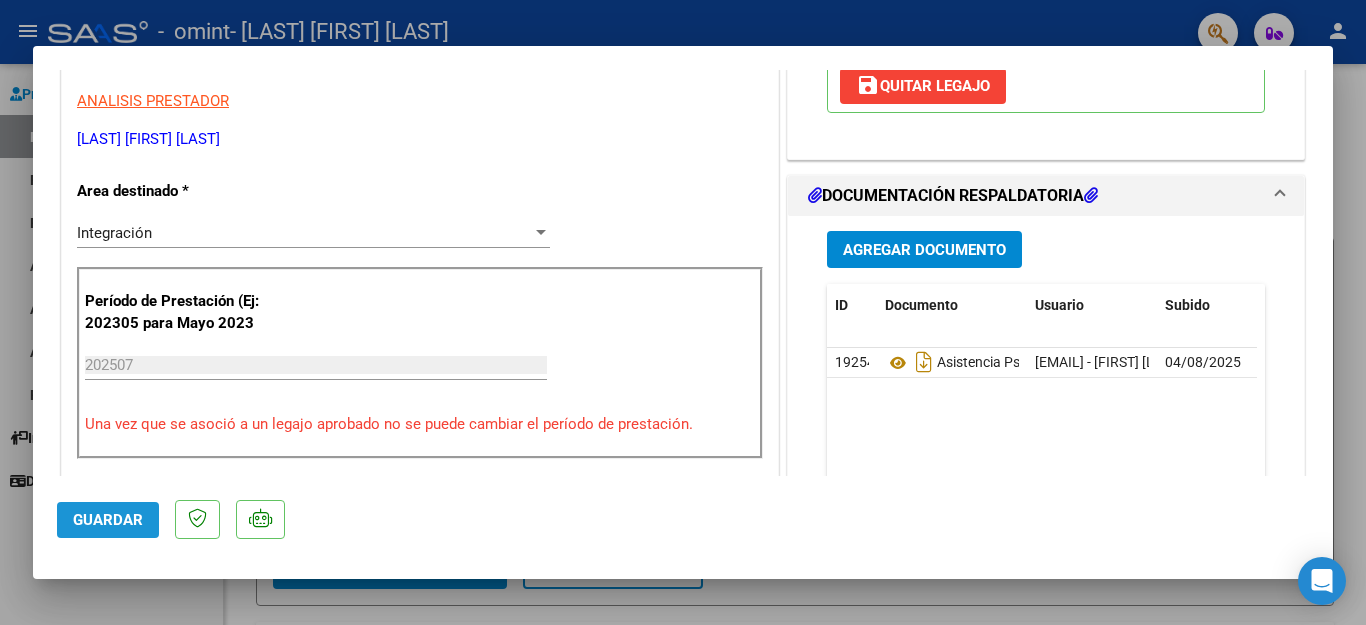 click on "Guardar" 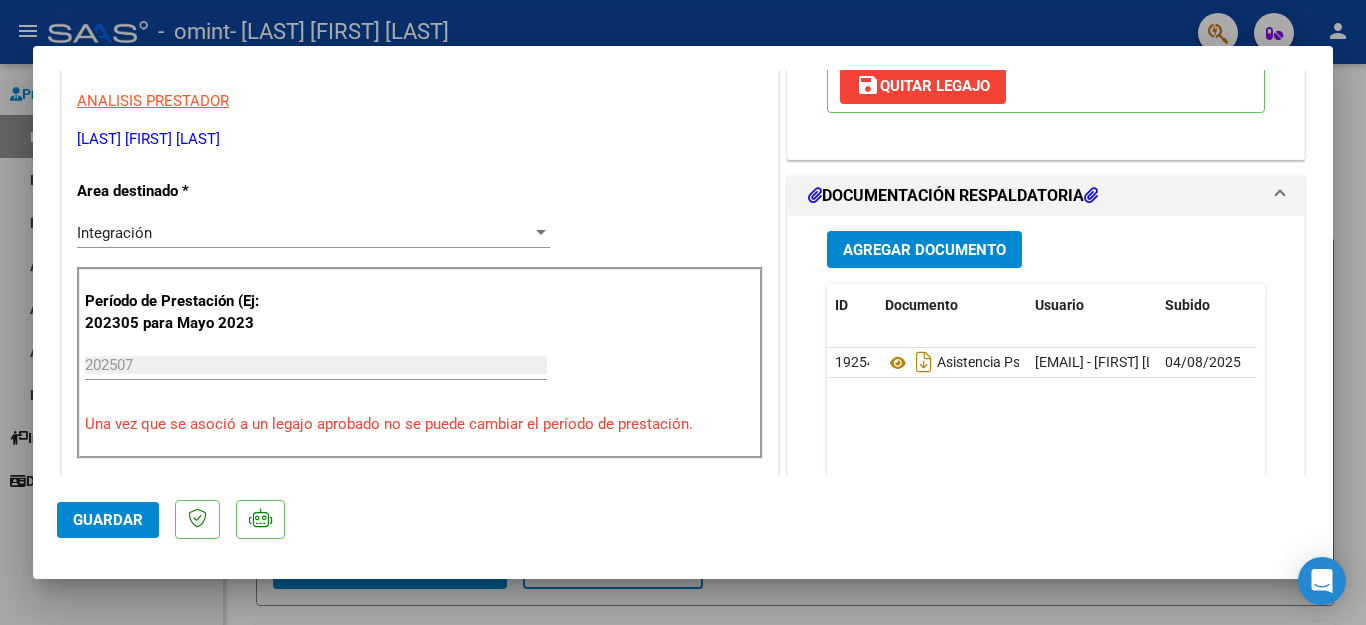 click at bounding box center [683, 312] 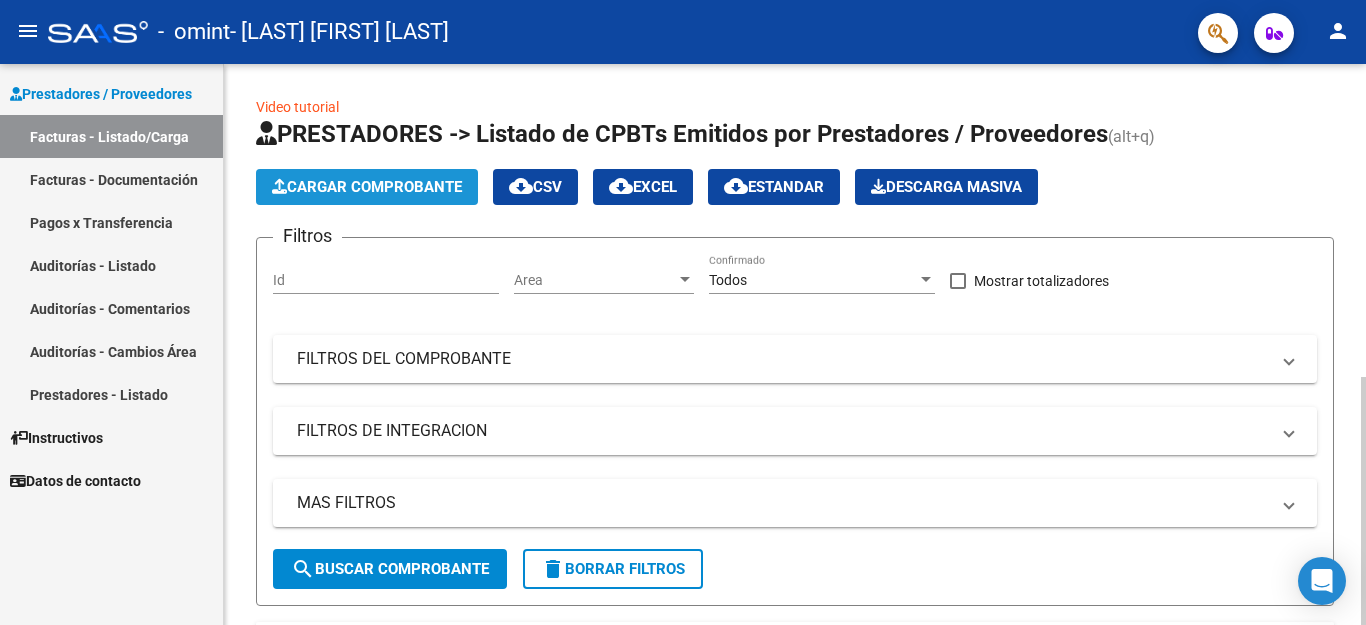 click on "Cargar Comprobante" 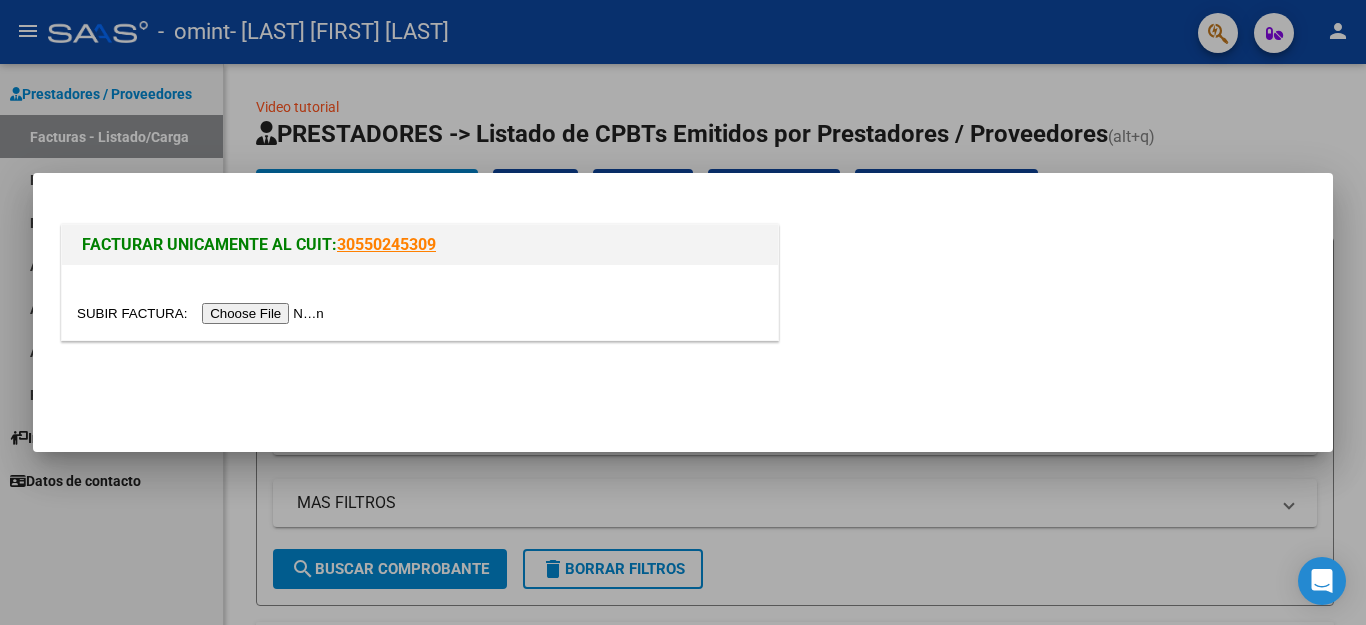 click at bounding box center [203, 313] 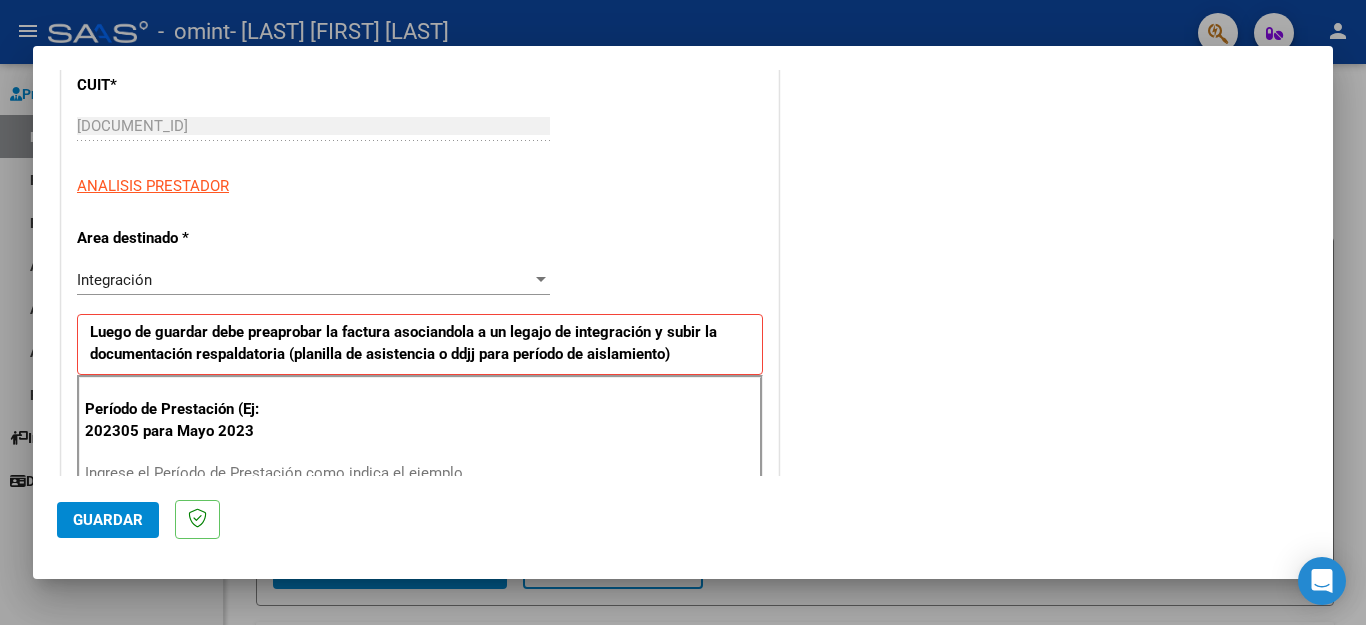scroll, scrollTop: 300, scrollLeft: 0, axis: vertical 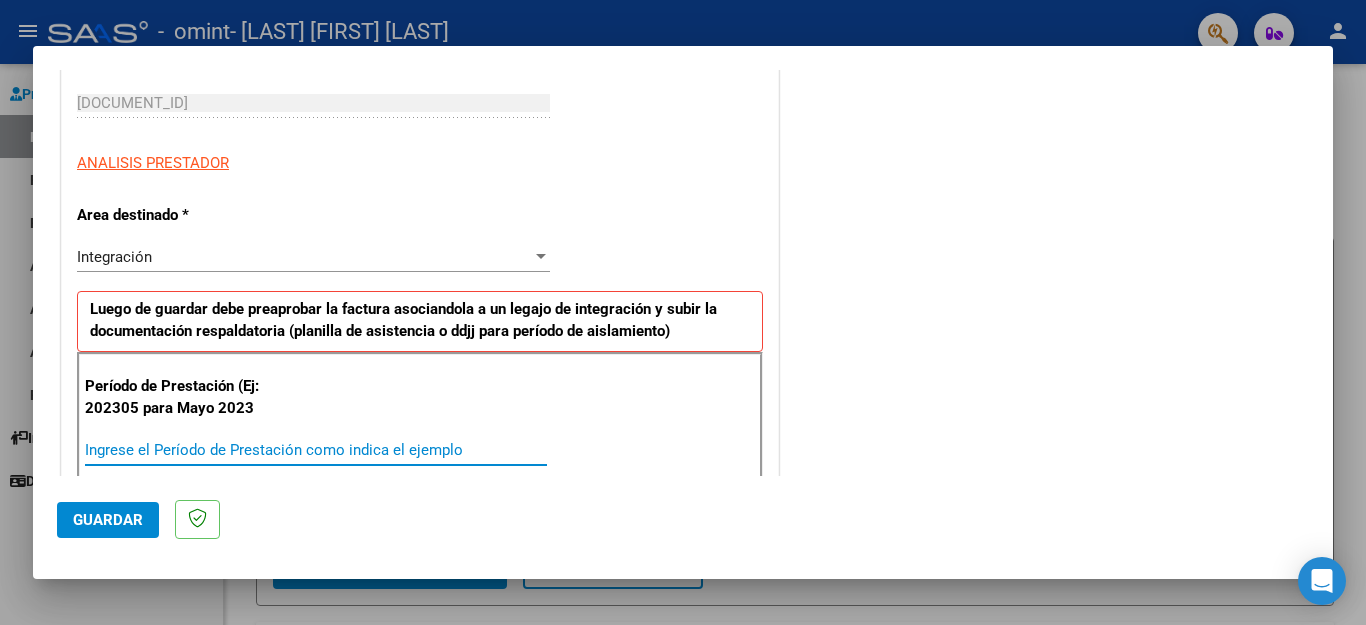 click on "Ingrese el Período de Prestación como indica el ejemplo" at bounding box center [316, 450] 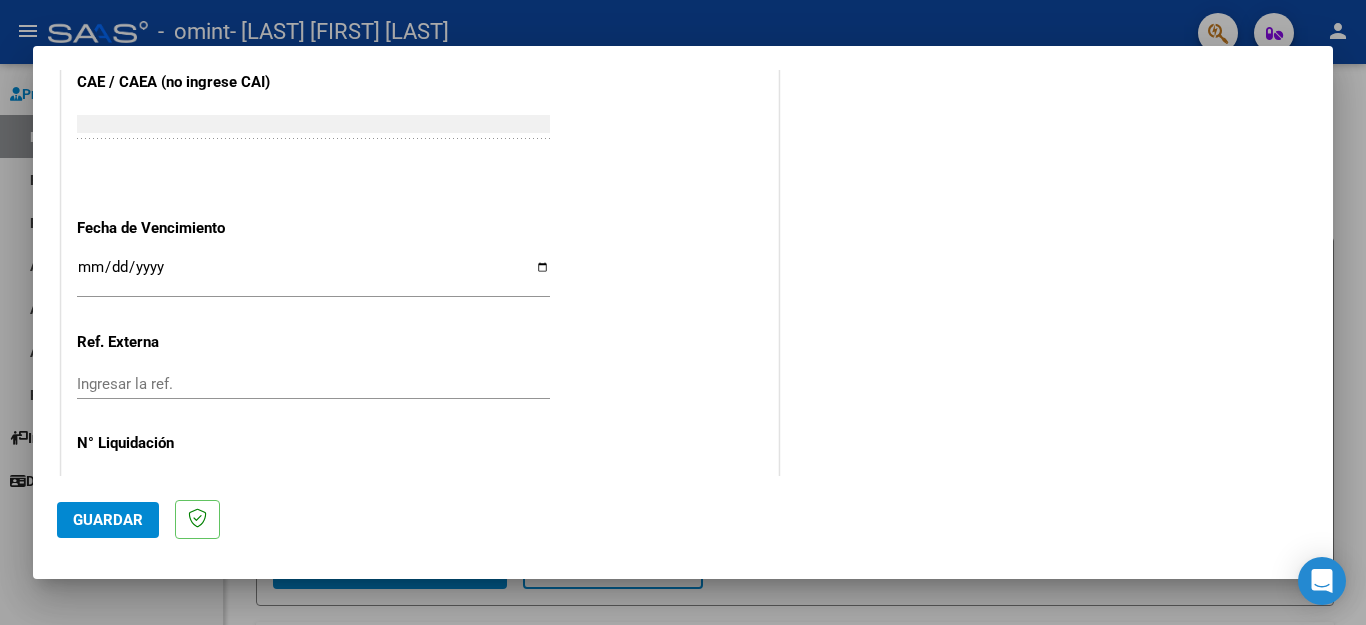 scroll, scrollTop: 1292, scrollLeft: 0, axis: vertical 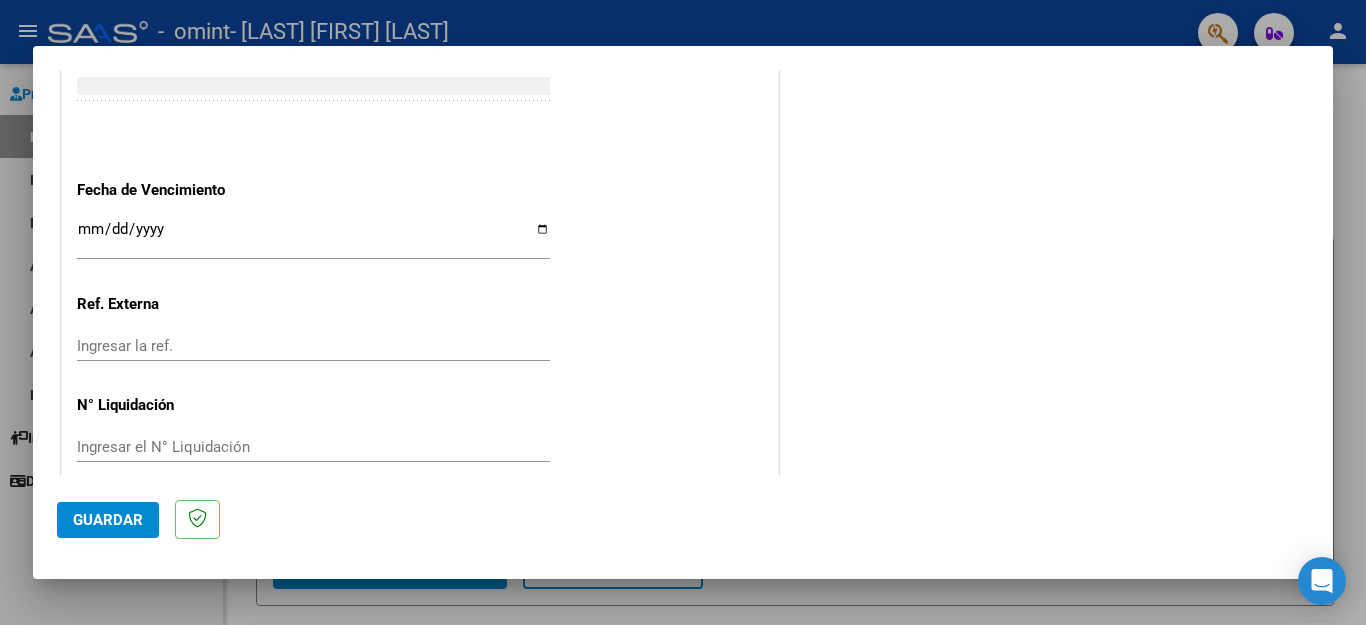 type on "202507" 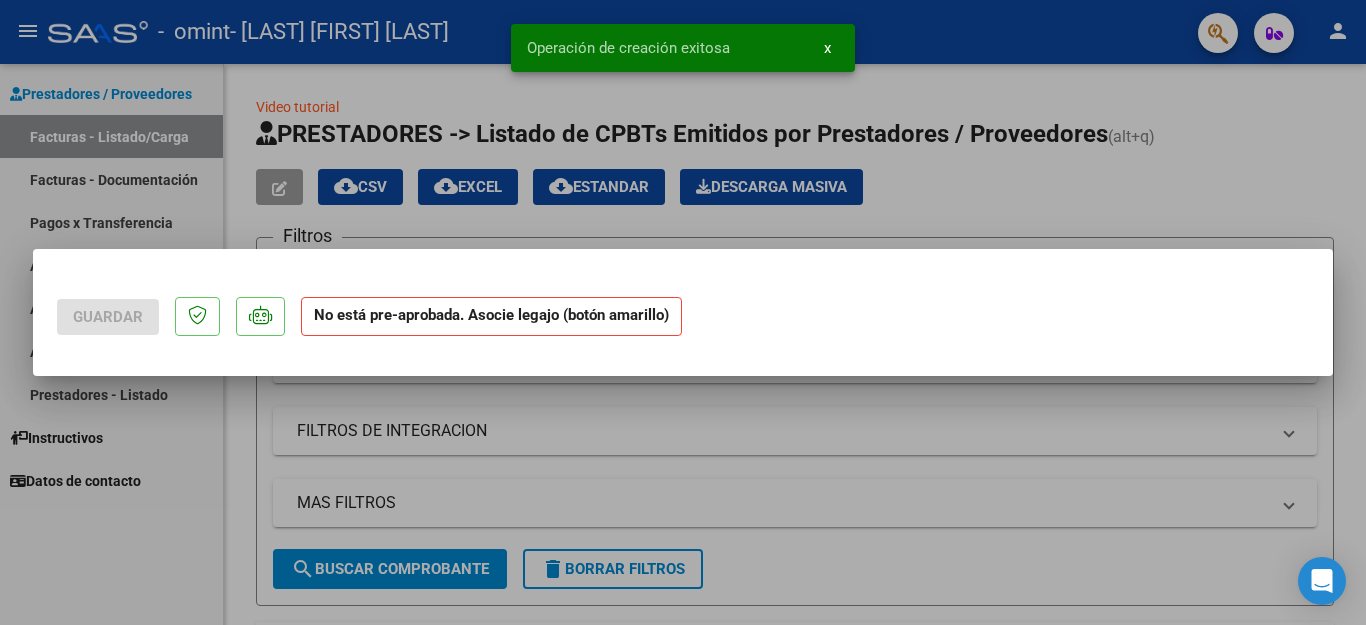 scroll, scrollTop: 0, scrollLeft: 0, axis: both 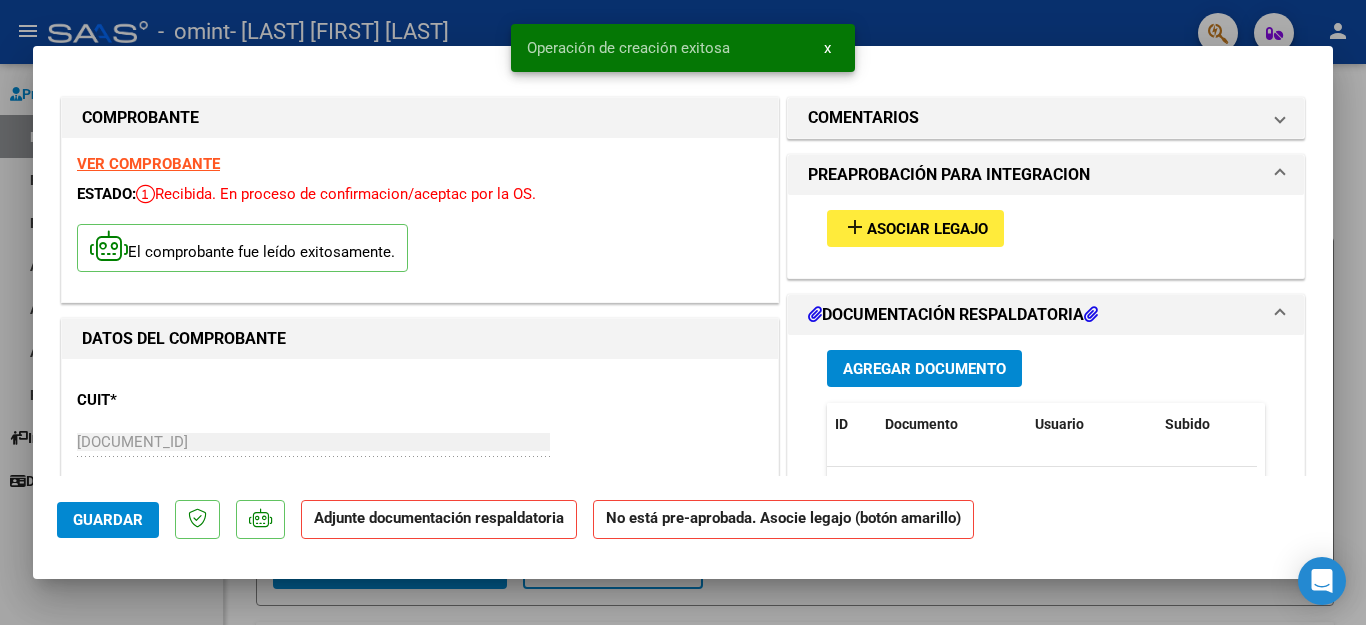 click on "add Asociar Legajo" at bounding box center [915, 228] 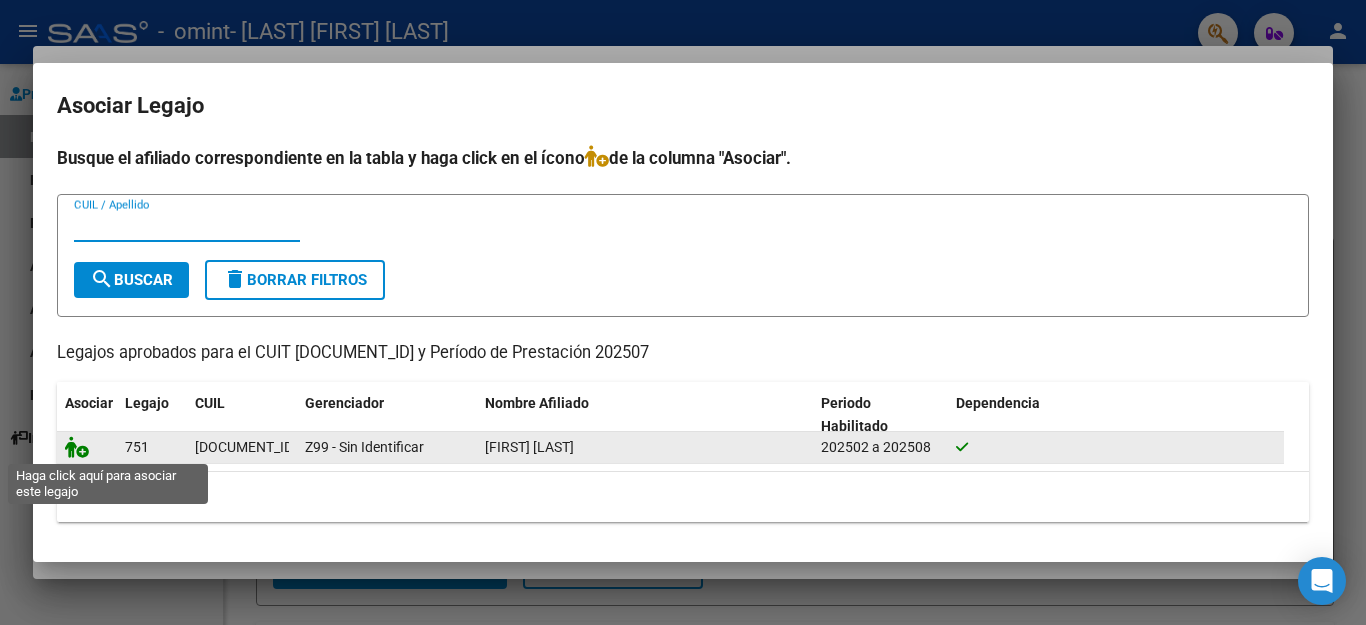 click 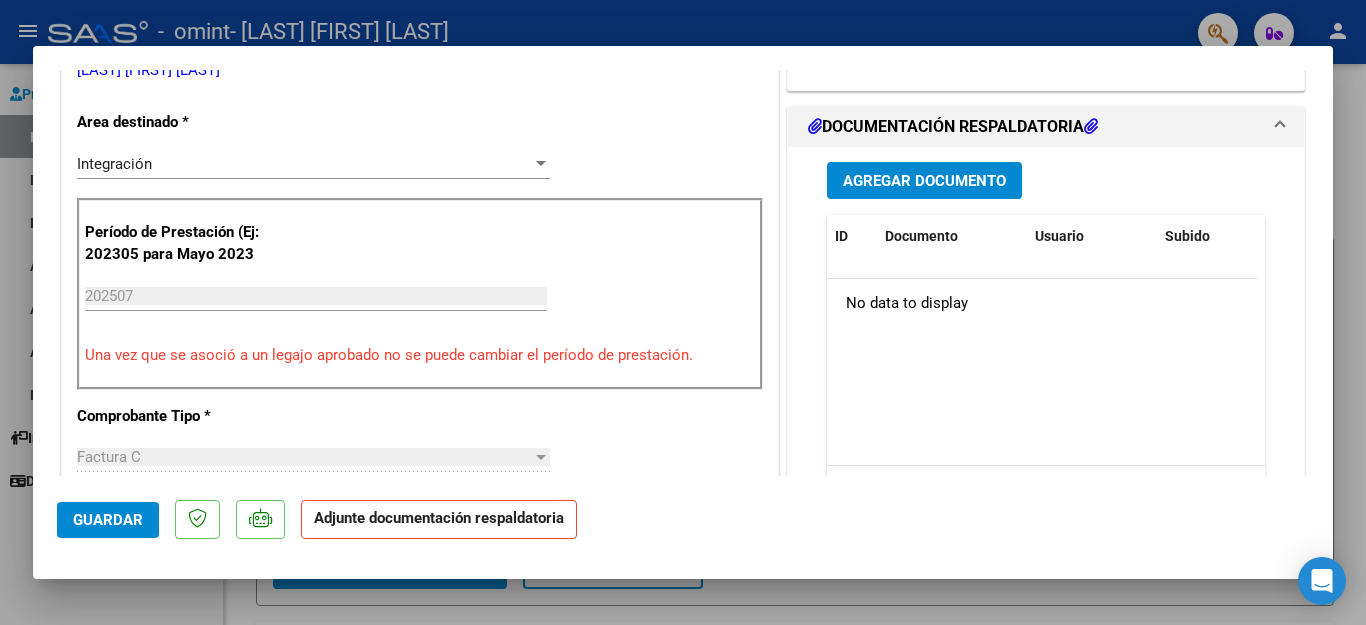 scroll, scrollTop: 500, scrollLeft: 0, axis: vertical 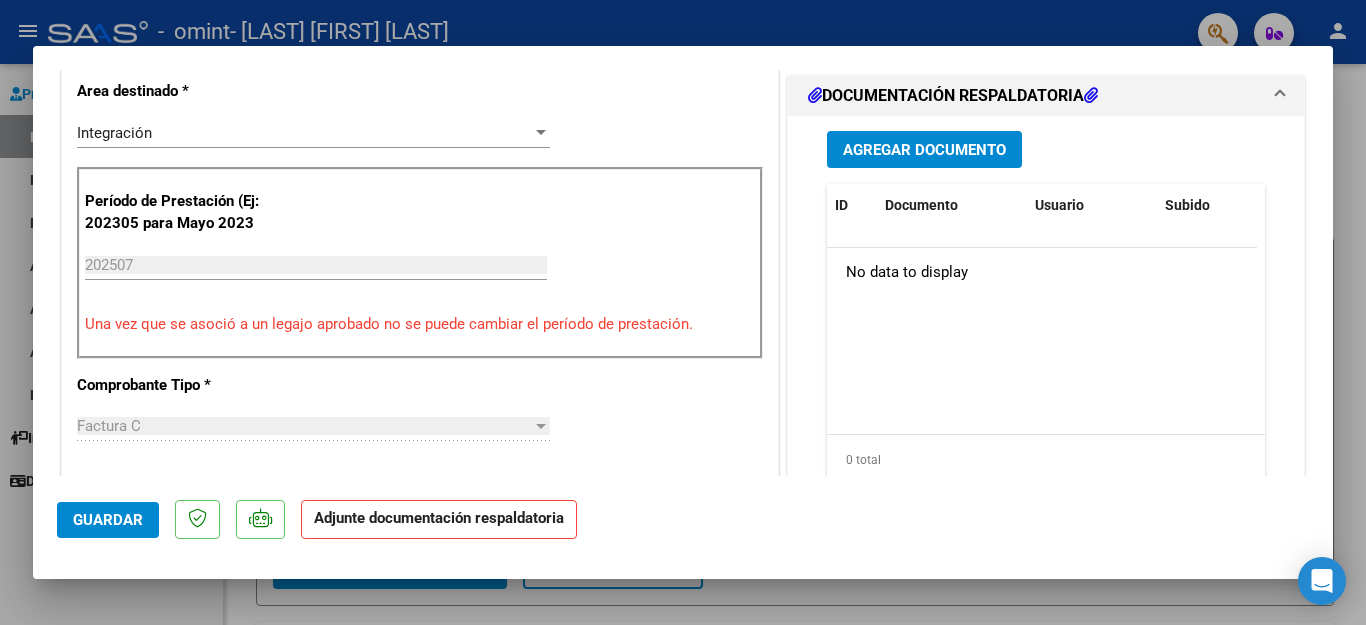 click on "Agregar Documento" at bounding box center (924, 150) 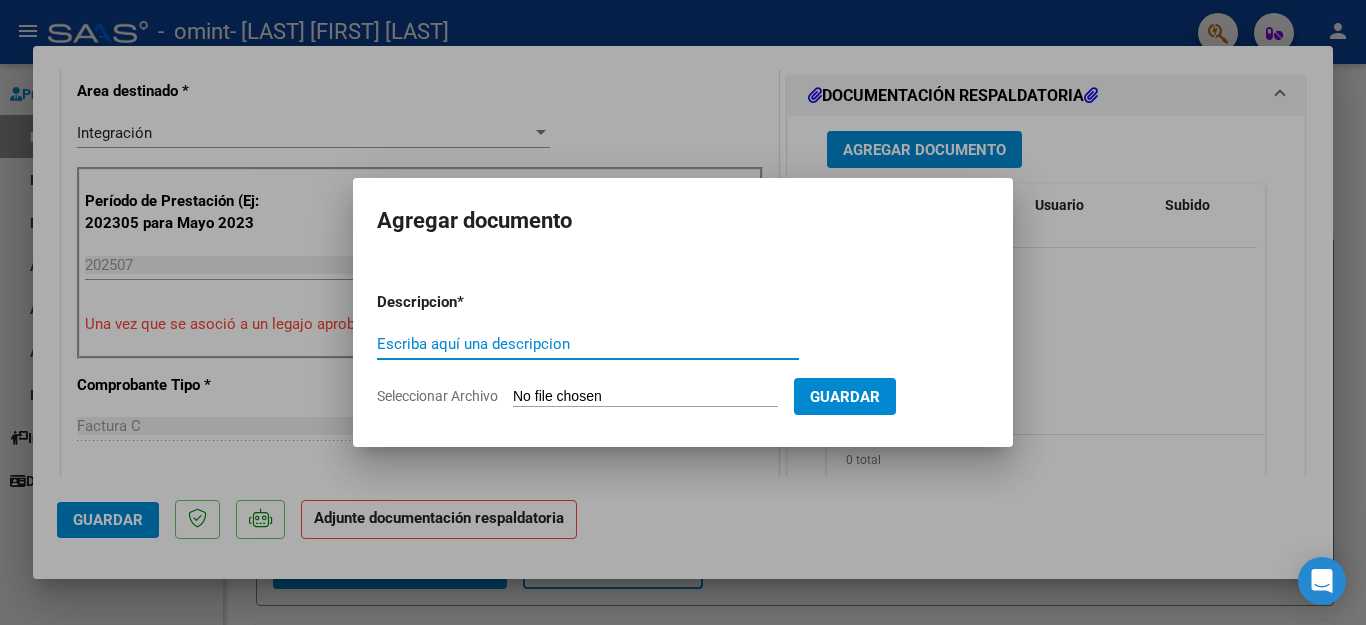 click on "Escriba aquí una descripcion" at bounding box center [588, 344] 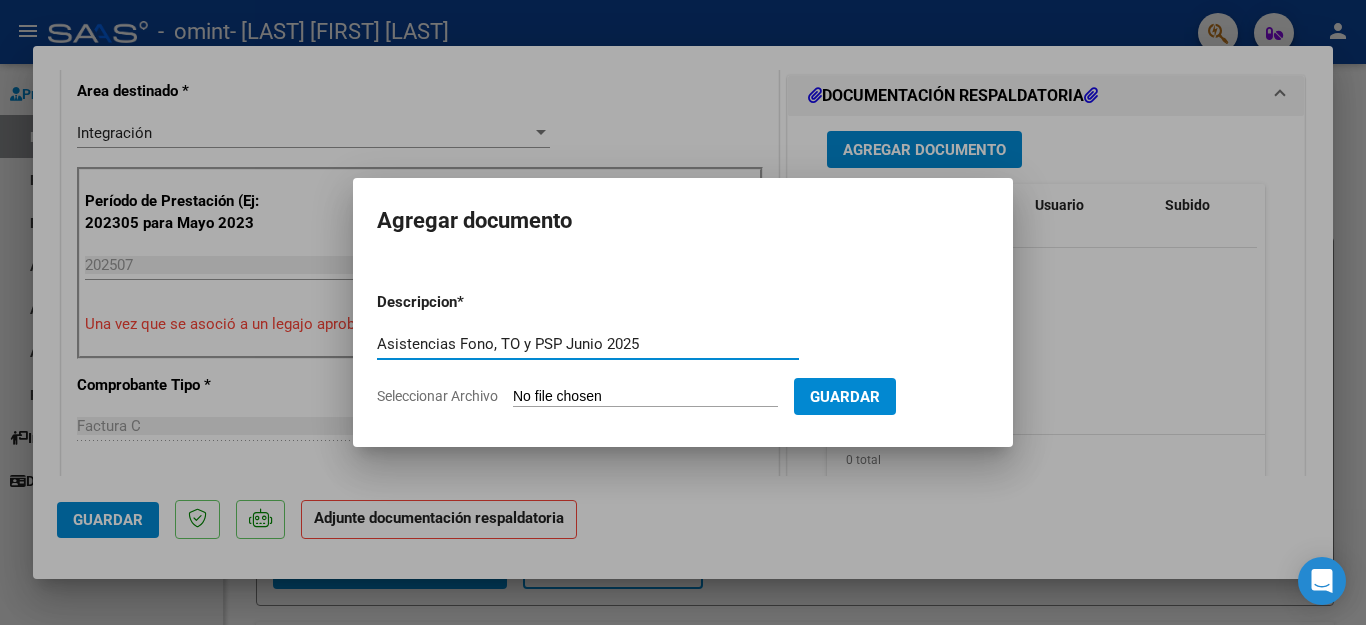 click on "Asistencias Fono, TO y PSP Junio 2025" at bounding box center [588, 344] 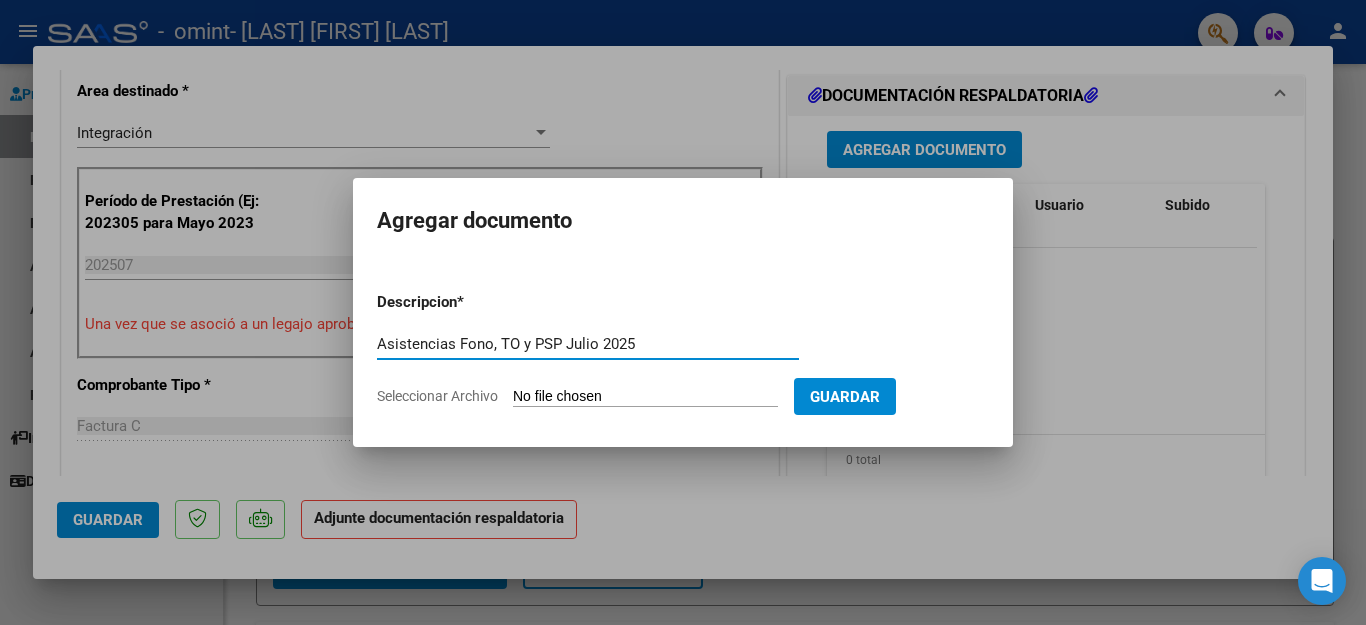 type on "Asistencias Fono, TO y PSP Julio 2025" 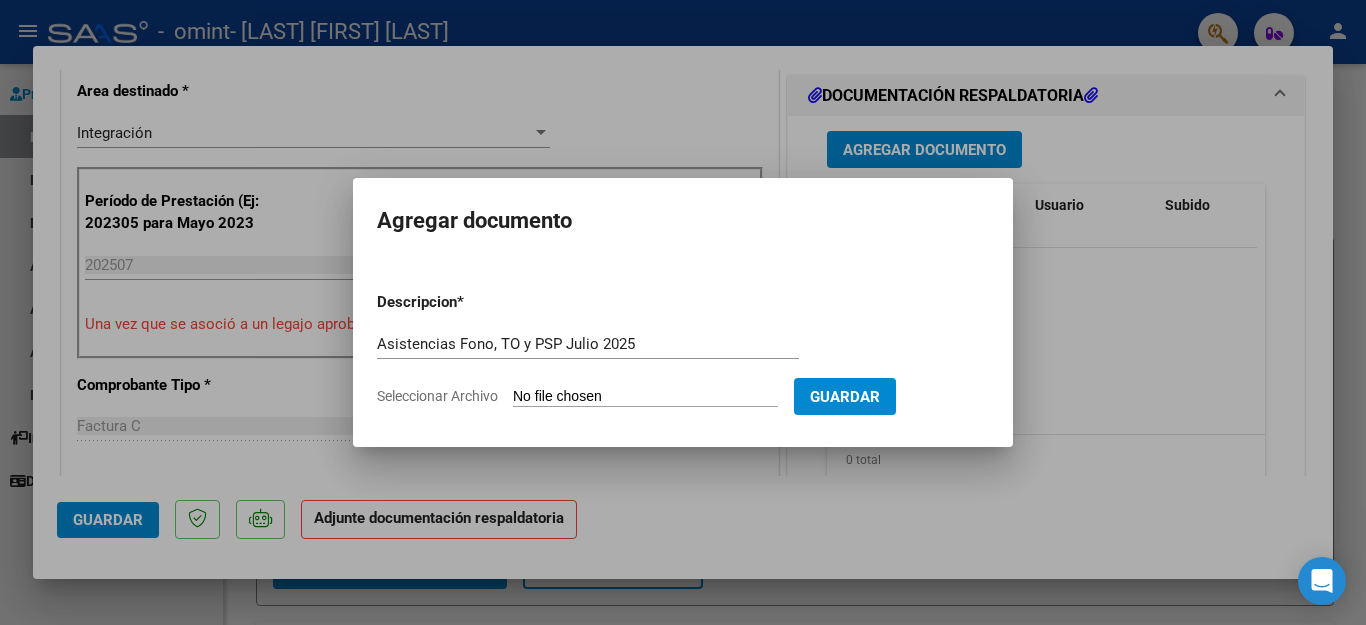 type on "C:\fakepath\Asistencias Fono, TO y PSP Julio 2025.pdf" 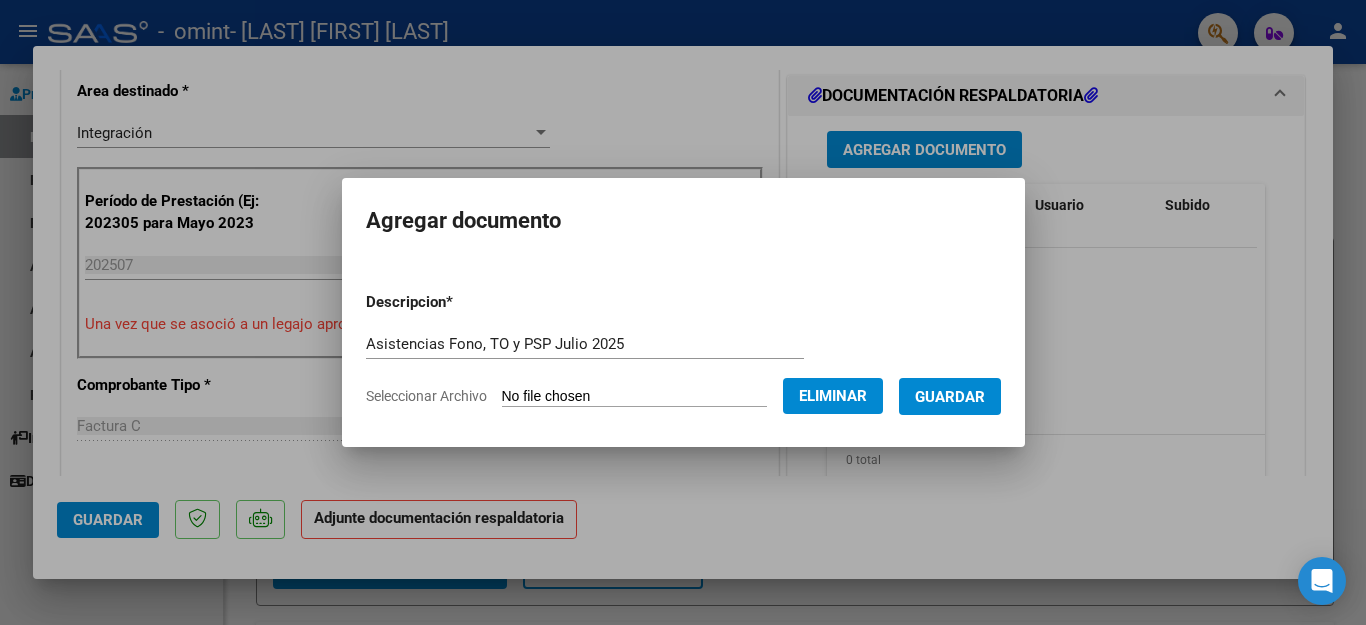 click on "Guardar" at bounding box center (950, 397) 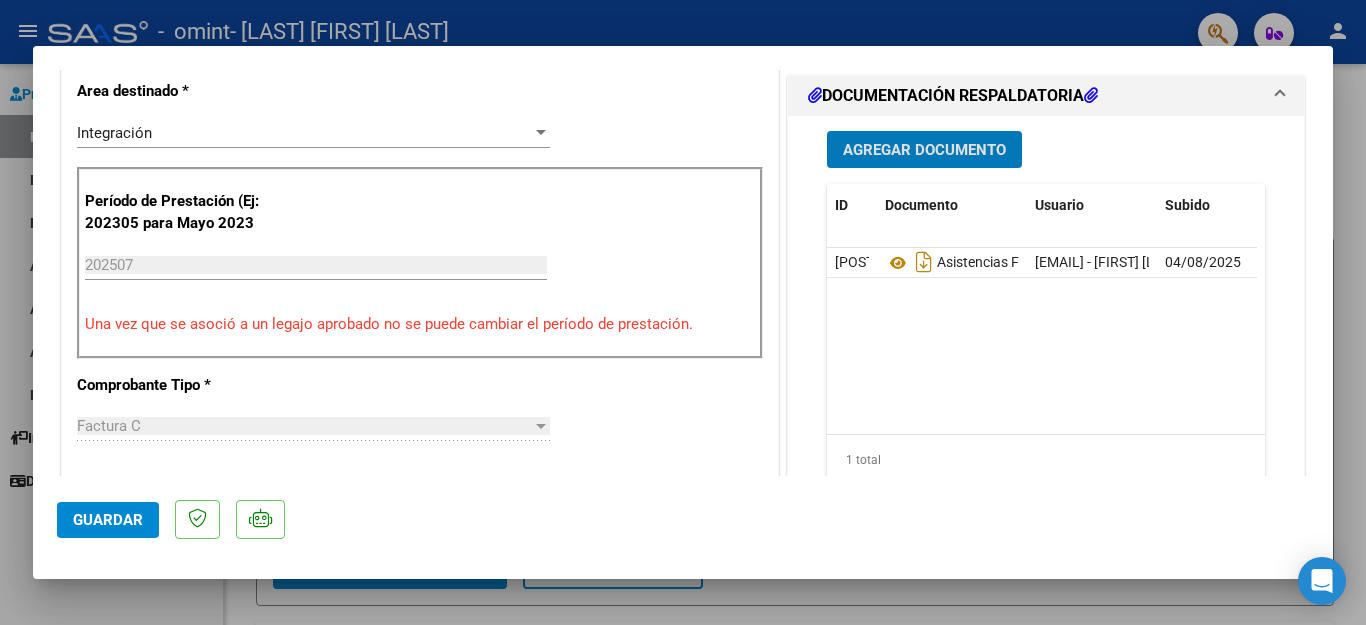 click on "Guardar" 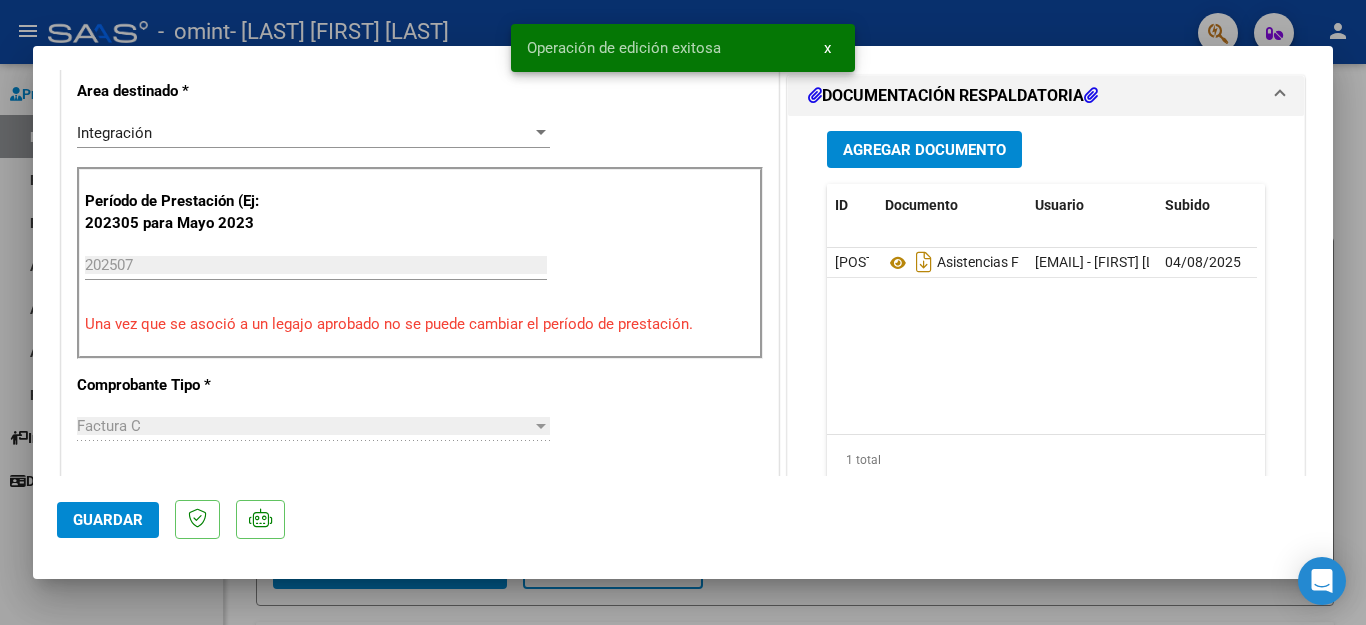 click at bounding box center (683, 312) 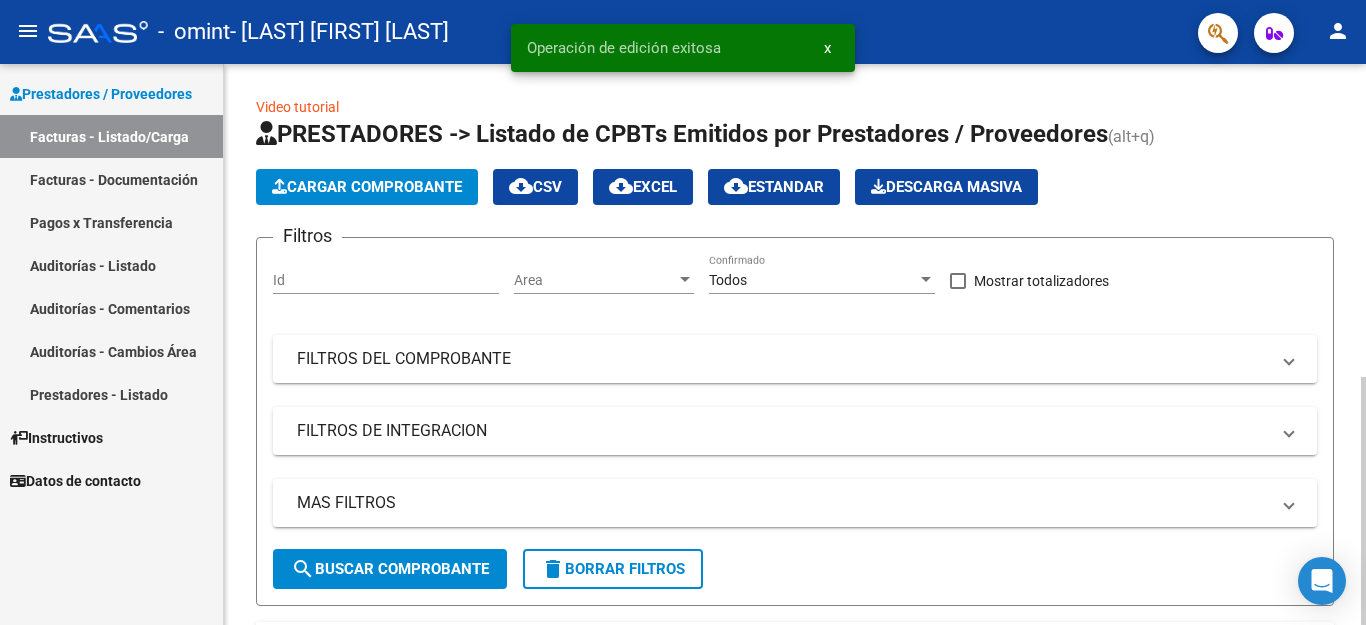 click on "Cargar Comprobante" 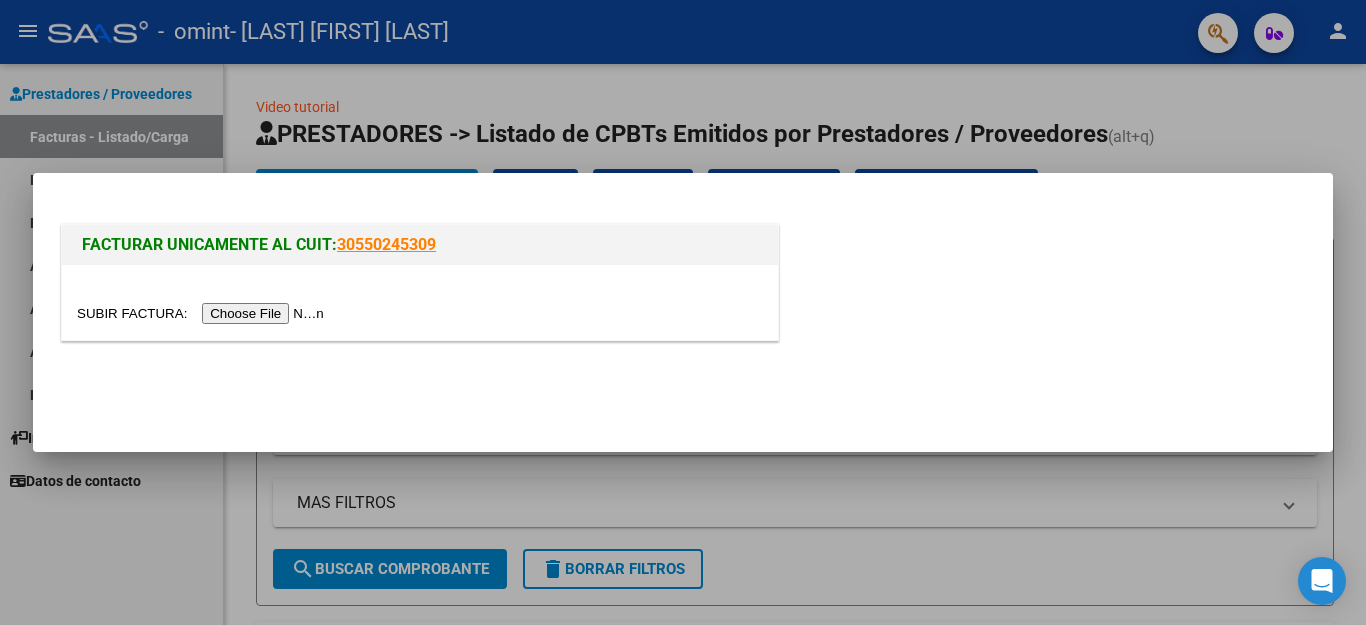 click at bounding box center [203, 313] 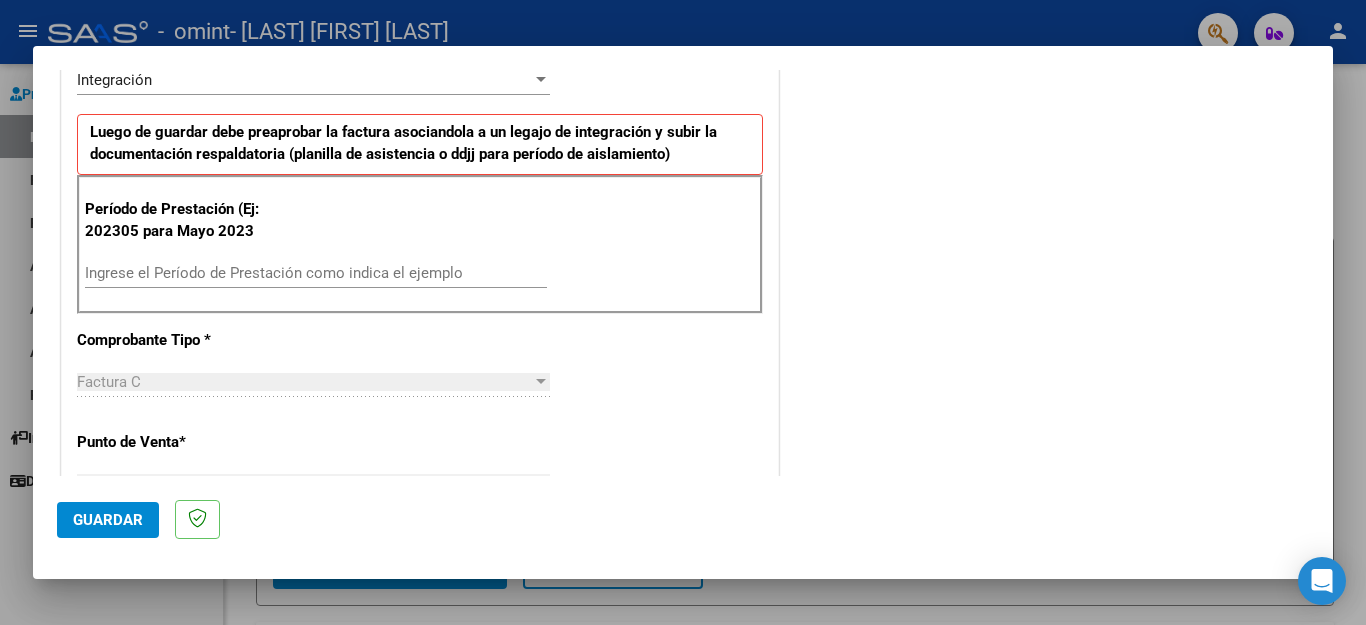 scroll, scrollTop: 500, scrollLeft: 0, axis: vertical 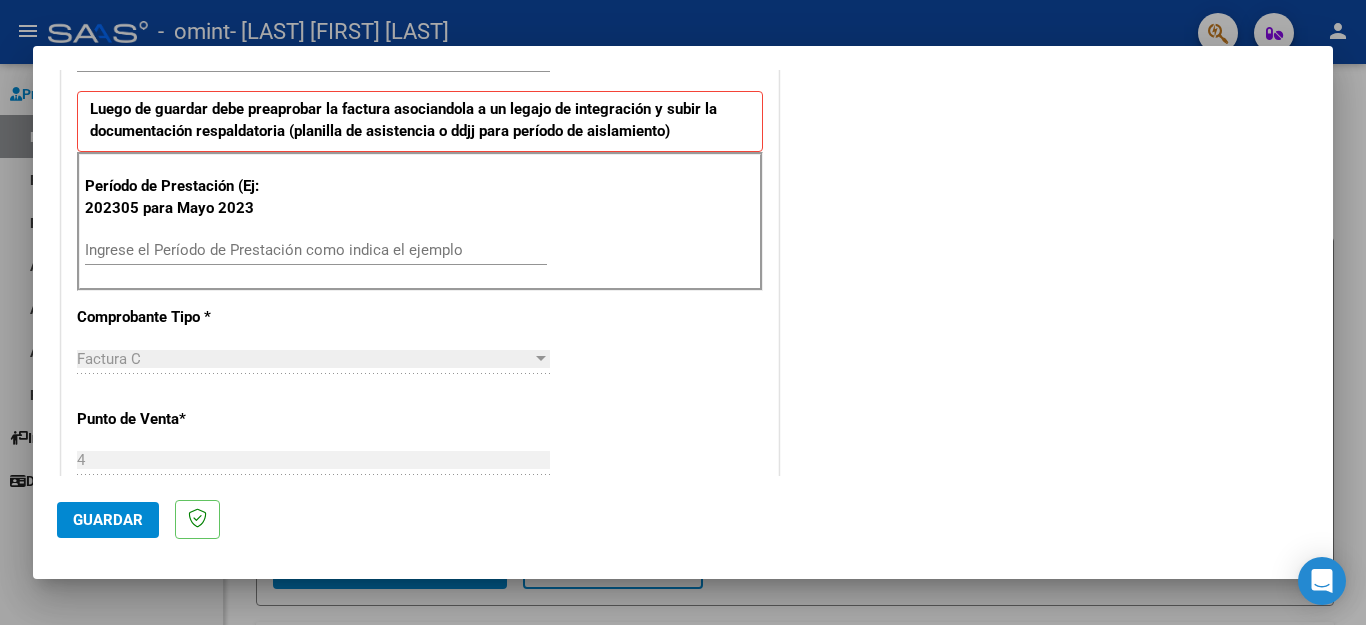click on "Ingrese el Período de Prestación como indica el ejemplo" at bounding box center [316, 250] 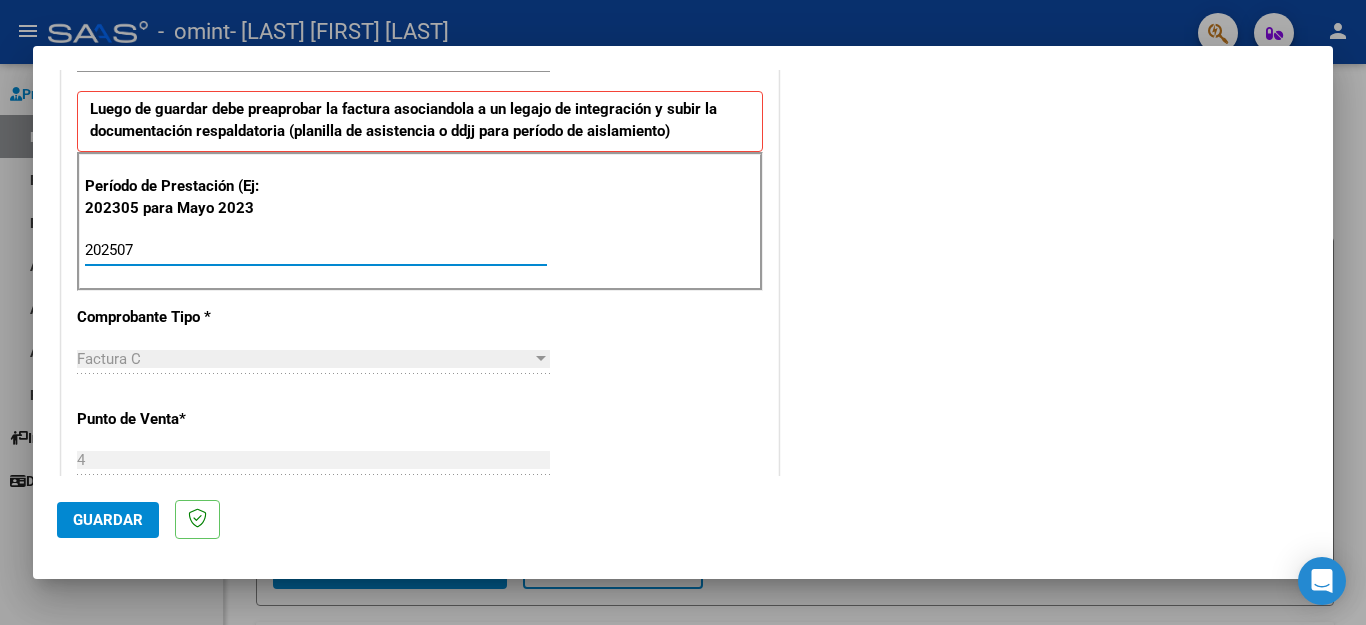type on "202507" 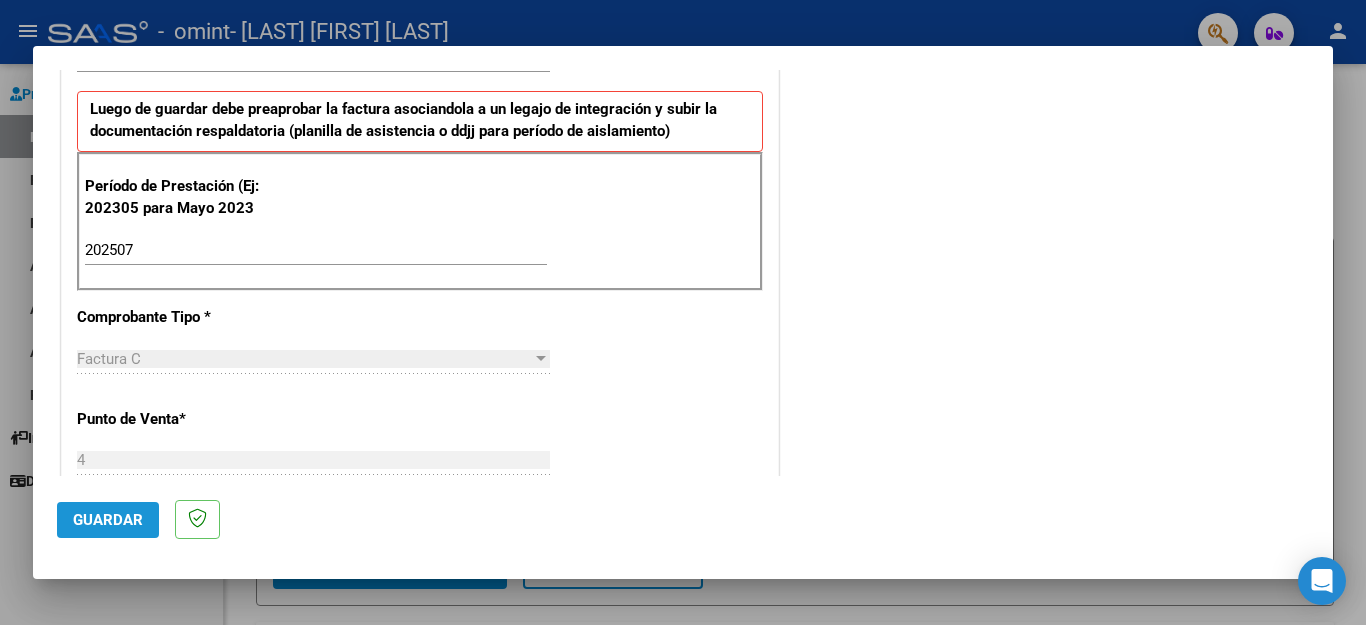 click on "Guardar" 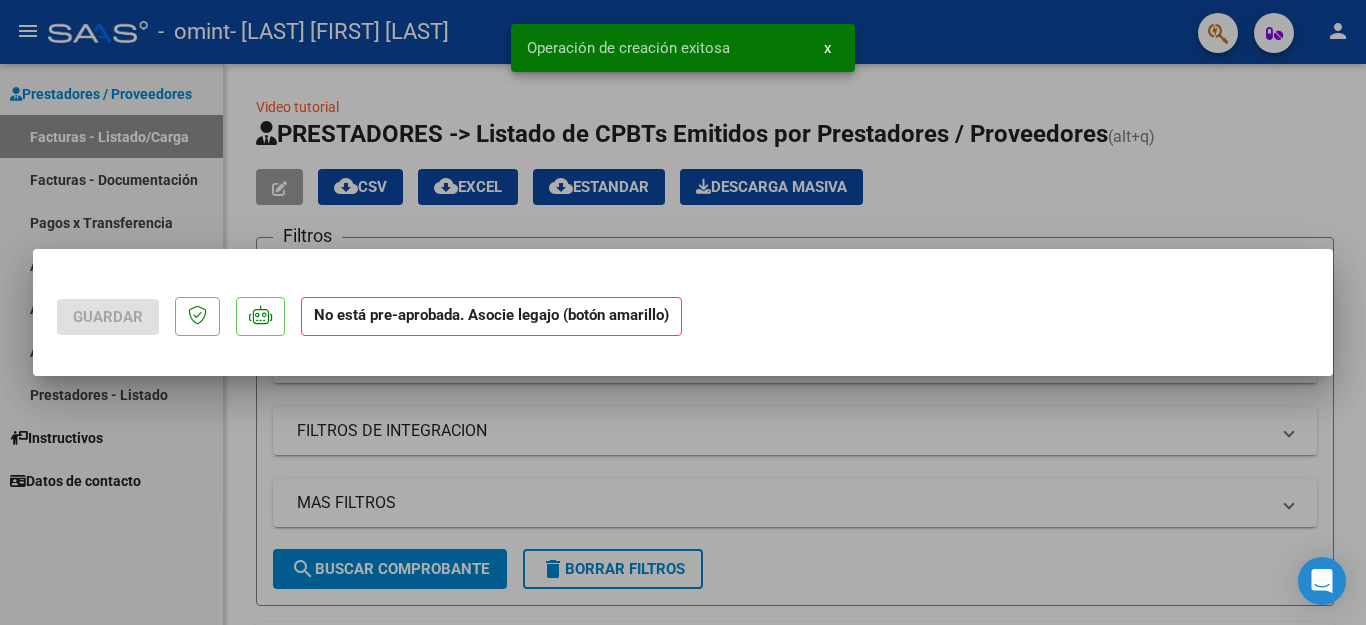 scroll, scrollTop: 0, scrollLeft: 0, axis: both 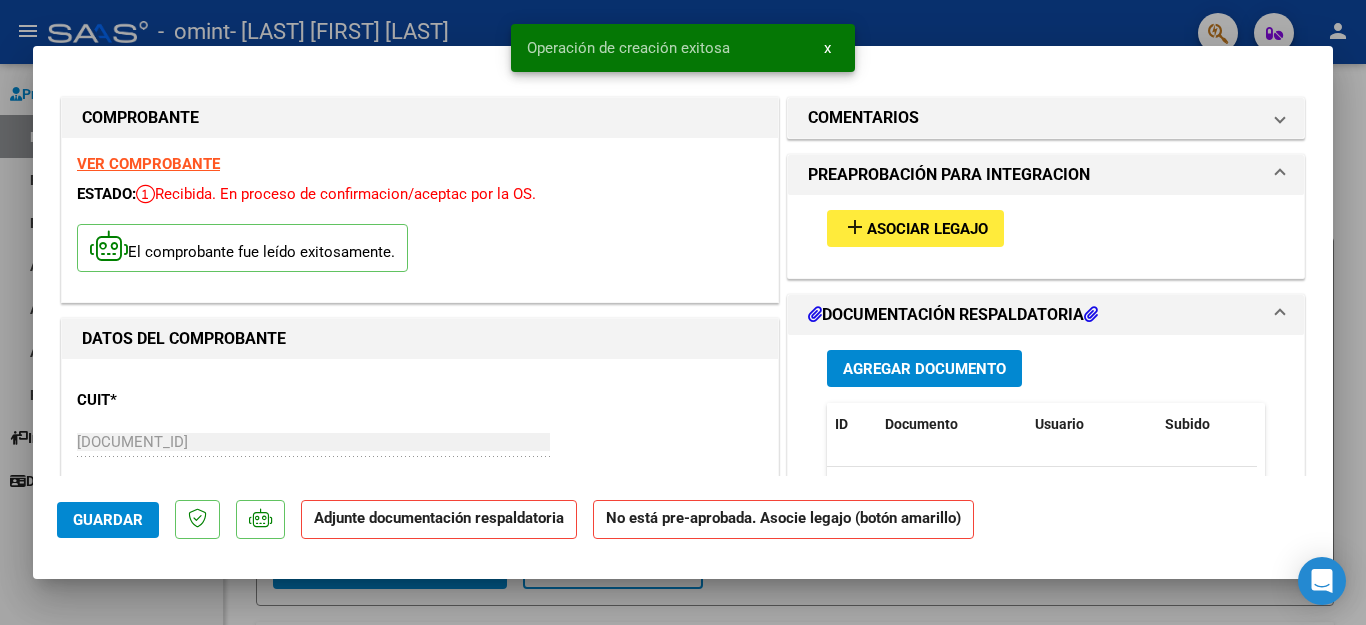 click on "Asociar Legajo" at bounding box center (927, 229) 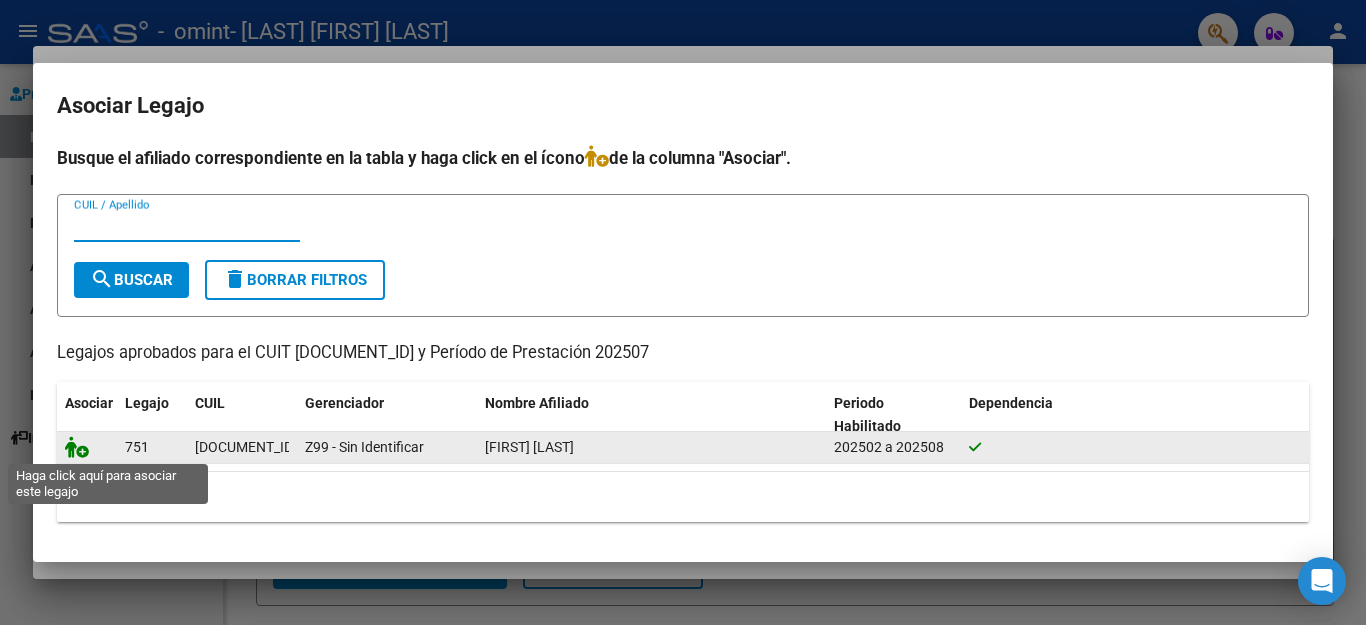click 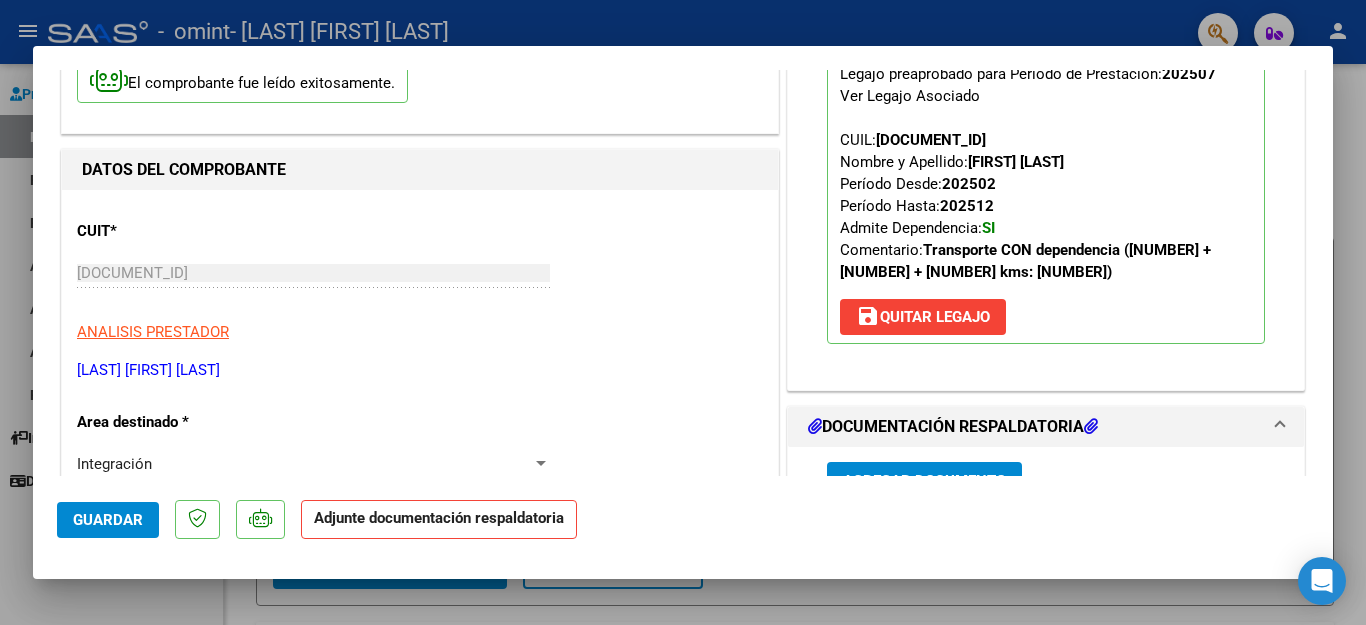 scroll, scrollTop: 400, scrollLeft: 0, axis: vertical 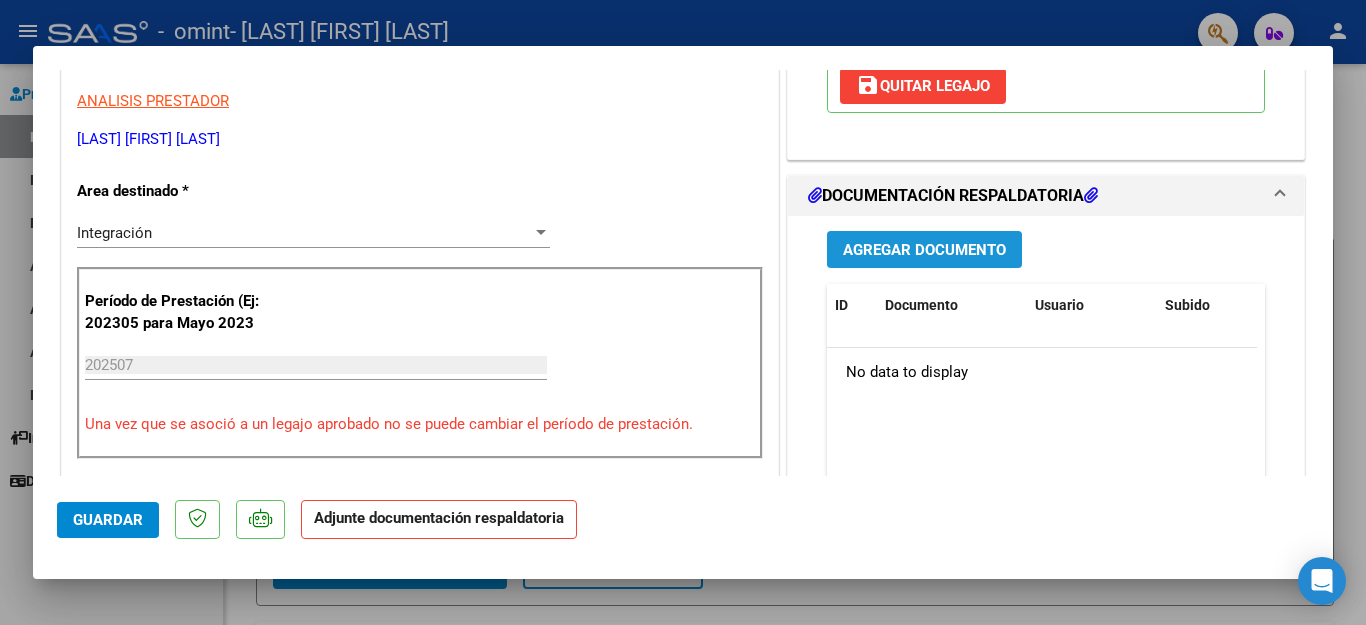 click on "Agregar Documento" at bounding box center (924, 250) 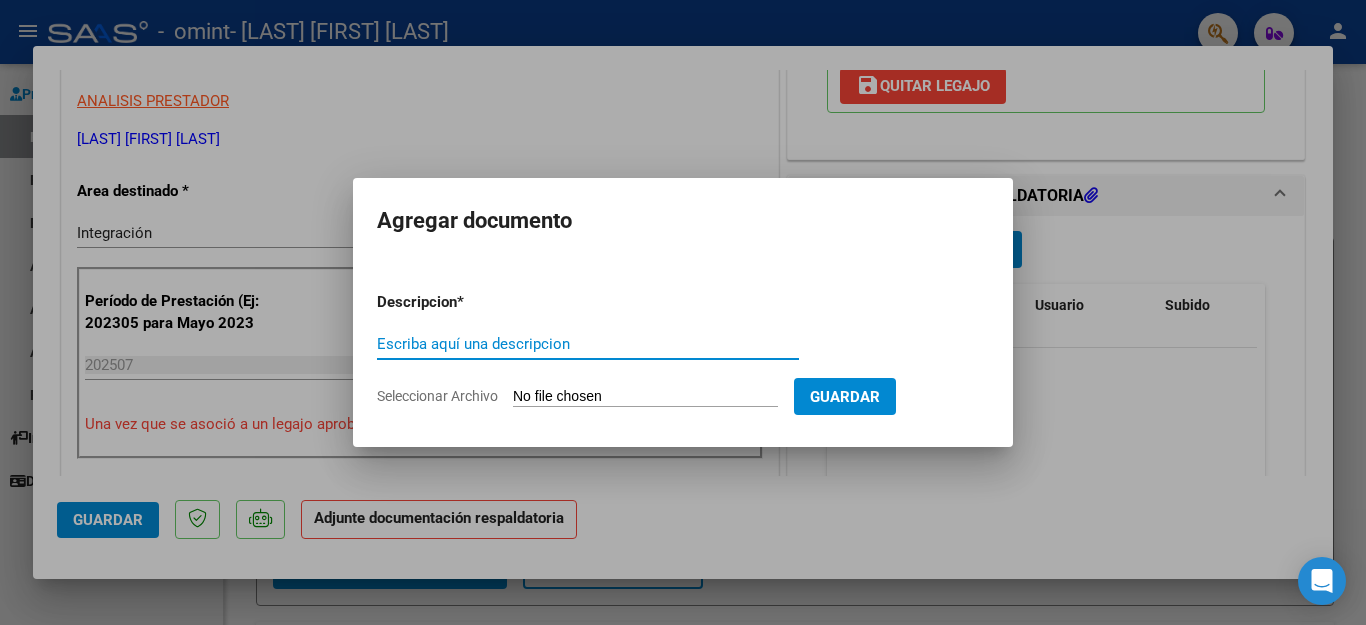 click on "Escriba aquí una descripcion" at bounding box center (588, 344) 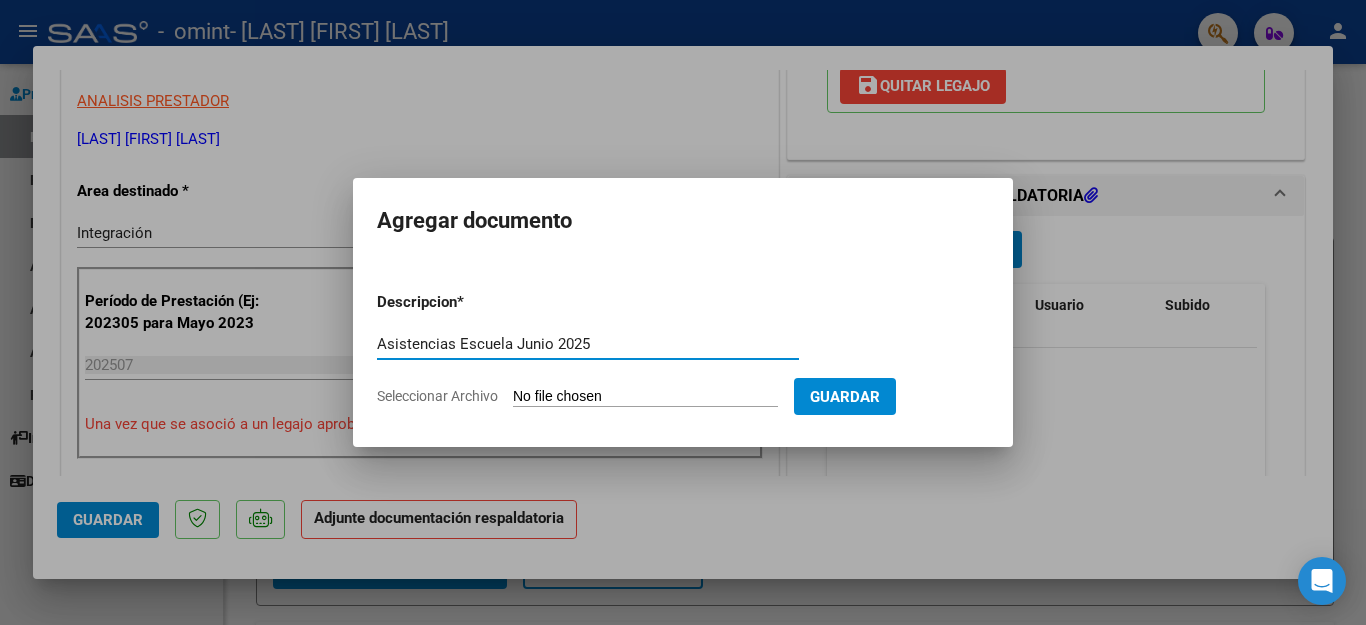 click on "Asistencias Escuela Junio 2025" at bounding box center (588, 344) 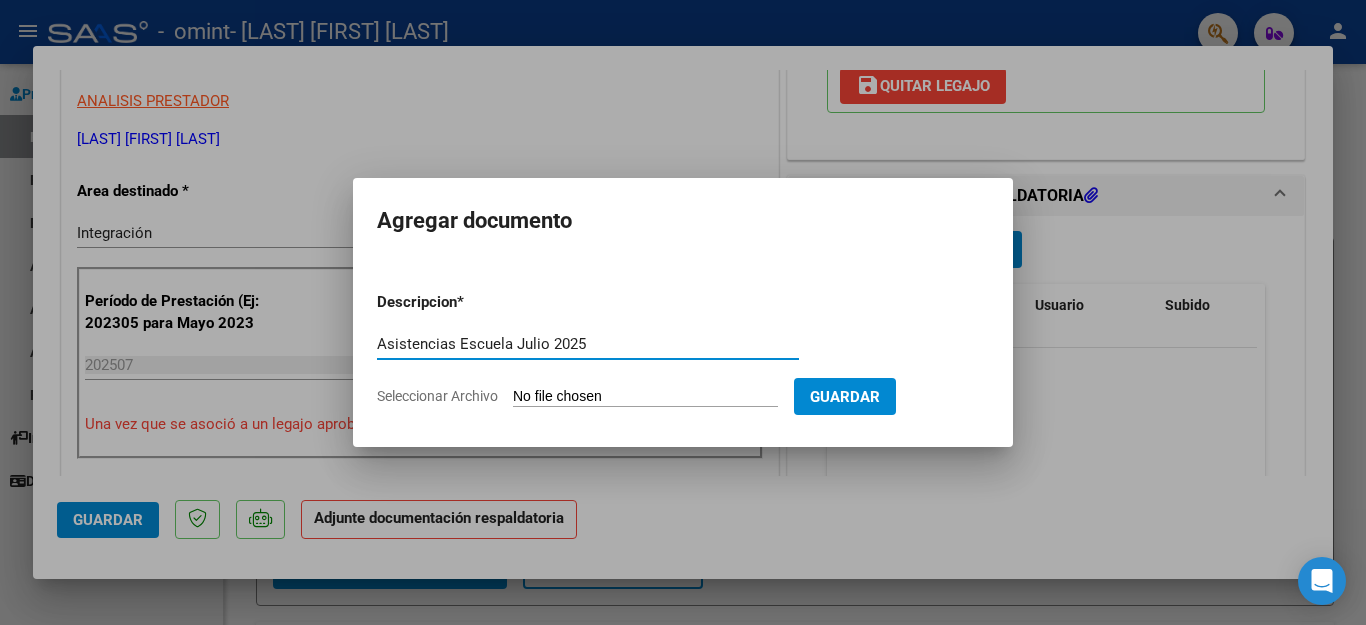 type on "Asistencias Escuela Julio 2025" 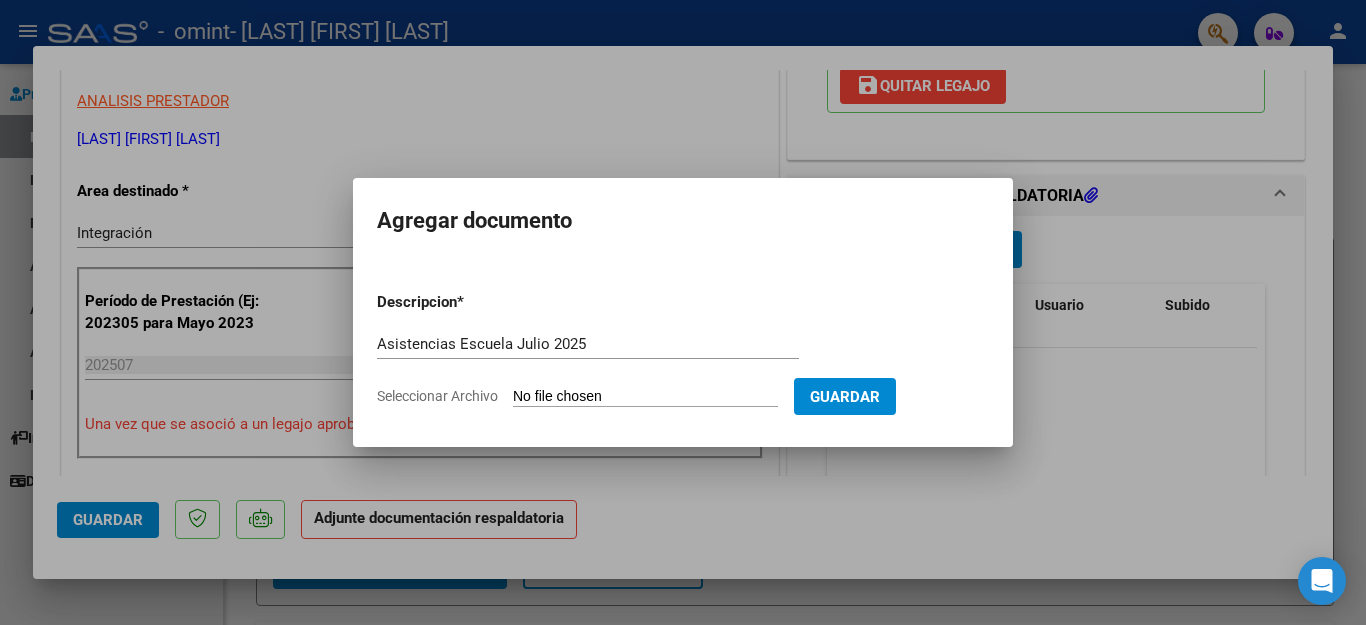 click on "Descripcion  *   Asistencias Escuela Julio 2025 Escriba aquí una descripcion  Seleccionar Archivo Guardar" at bounding box center [683, 349] 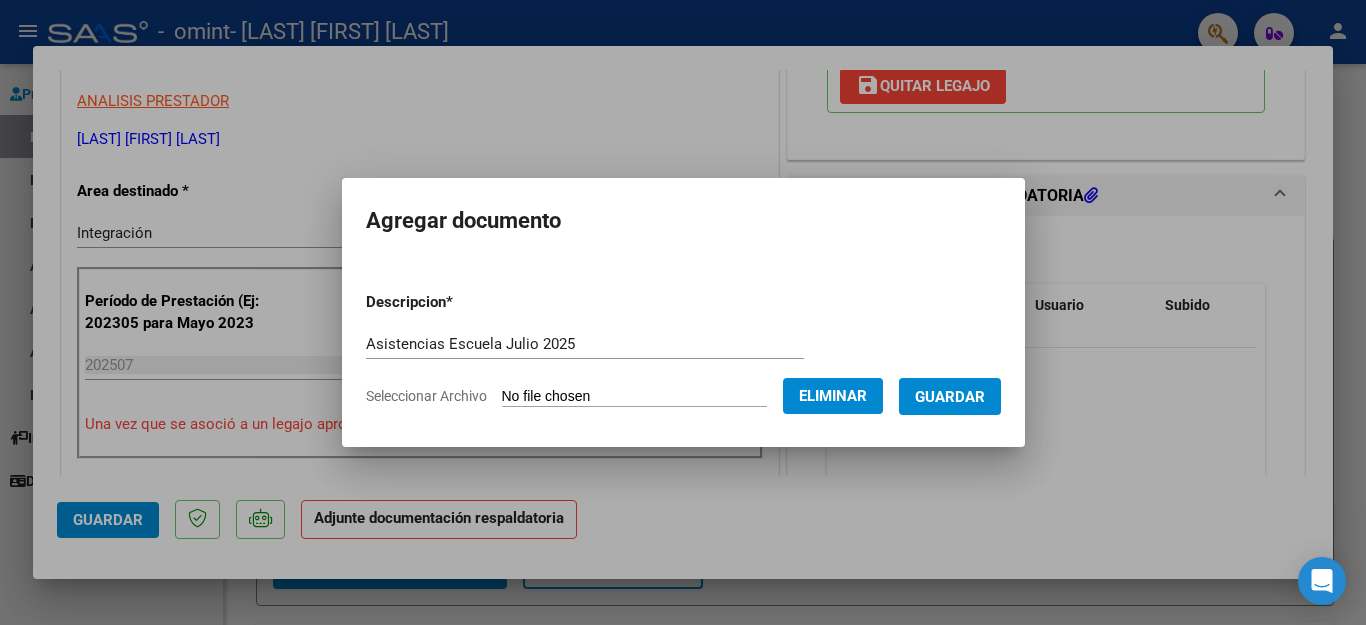 click on "Guardar" at bounding box center [950, 397] 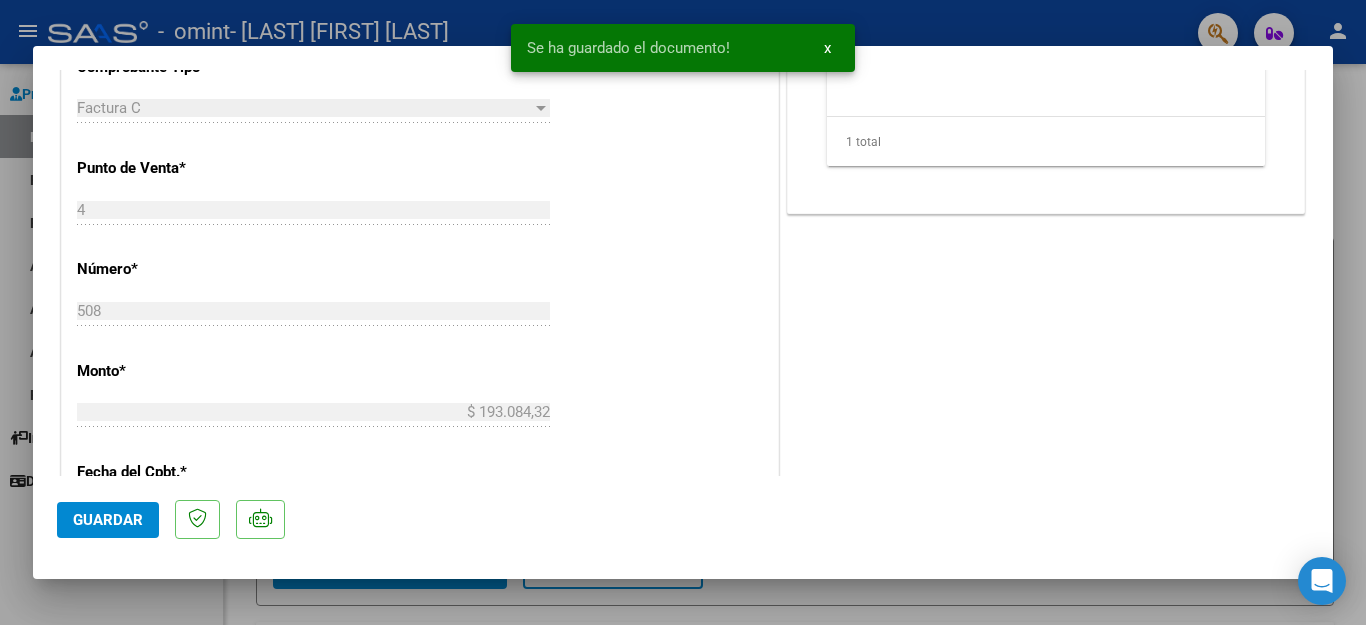 scroll, scrollTop: 1200, scrollLeft: 0, axis: vertical 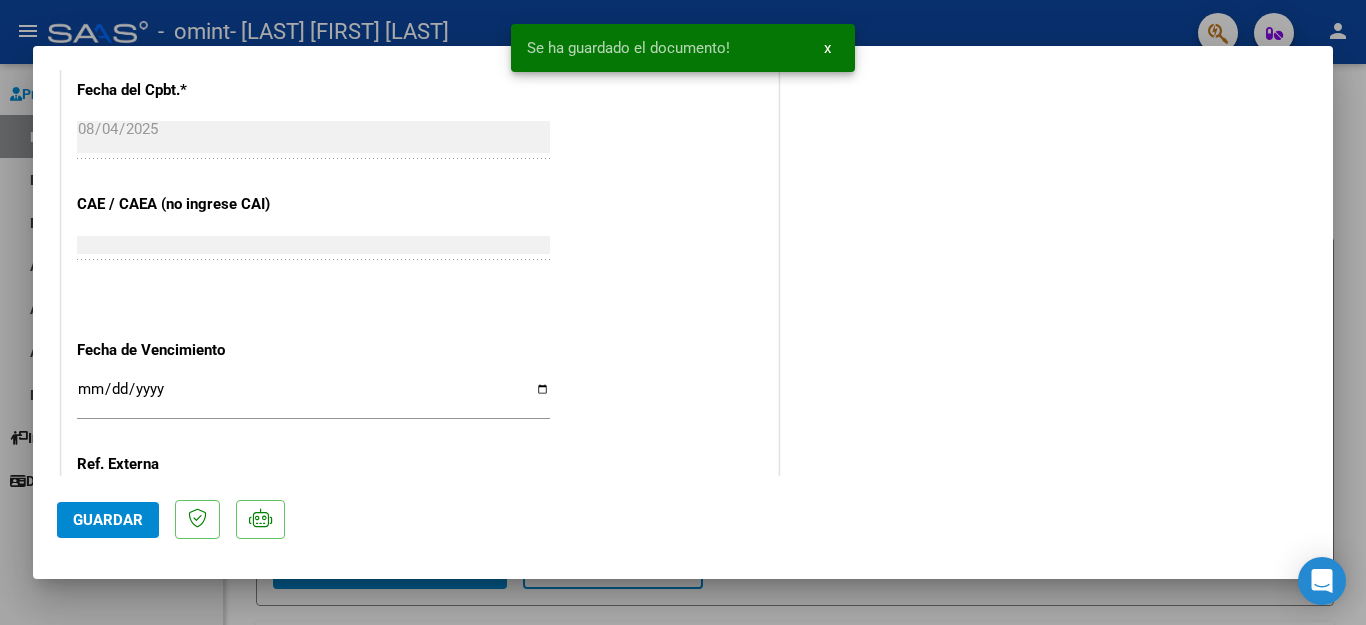 click on "Guardar" 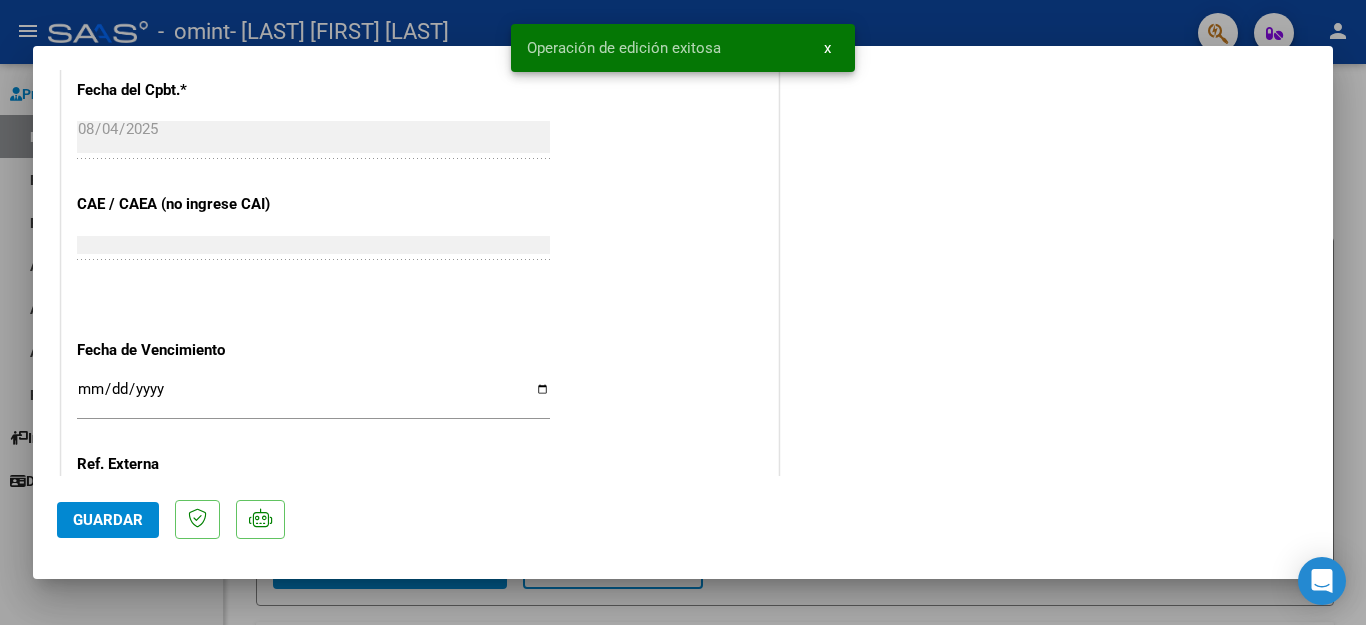click at bounding box center [683, 312] 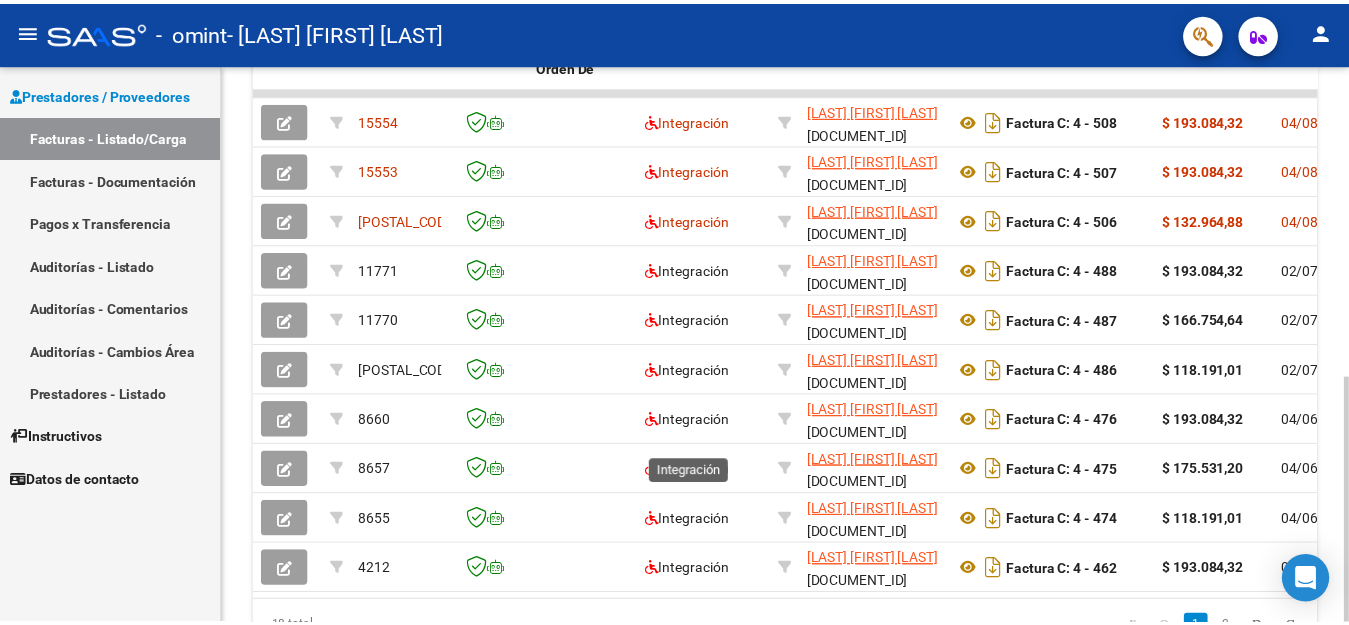 scroll, scrollTop: 400, scrollLeft: 0, axis: vertical 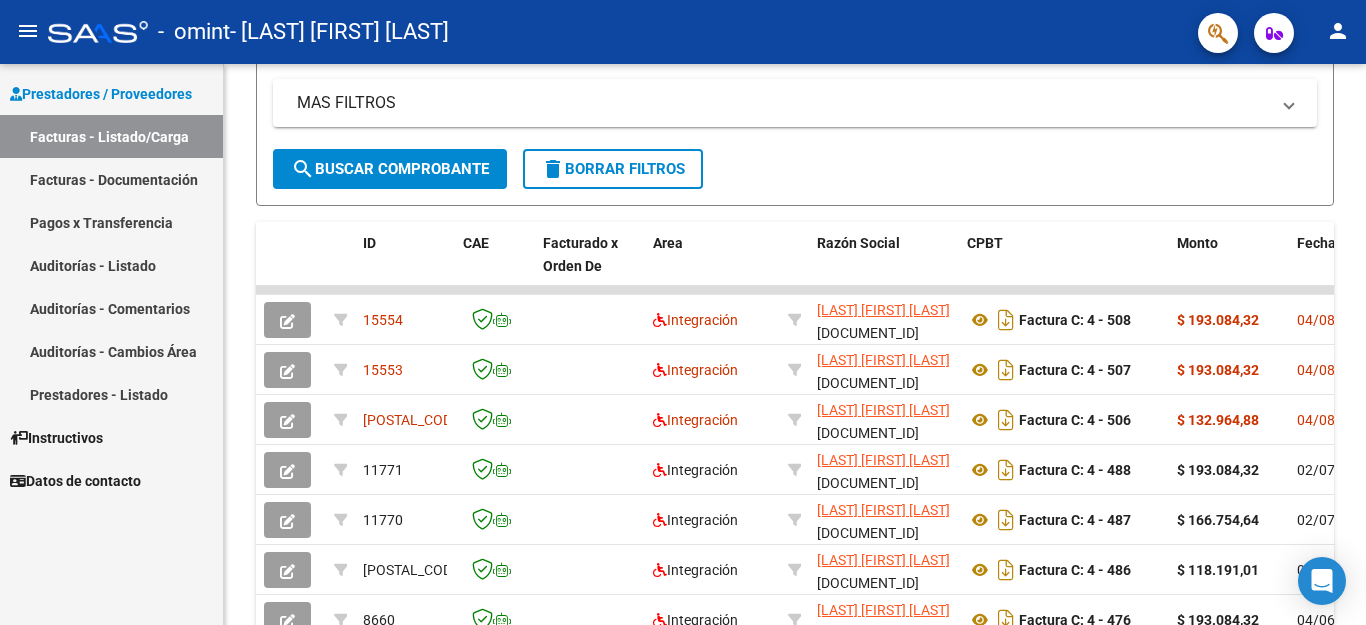 click on "person" 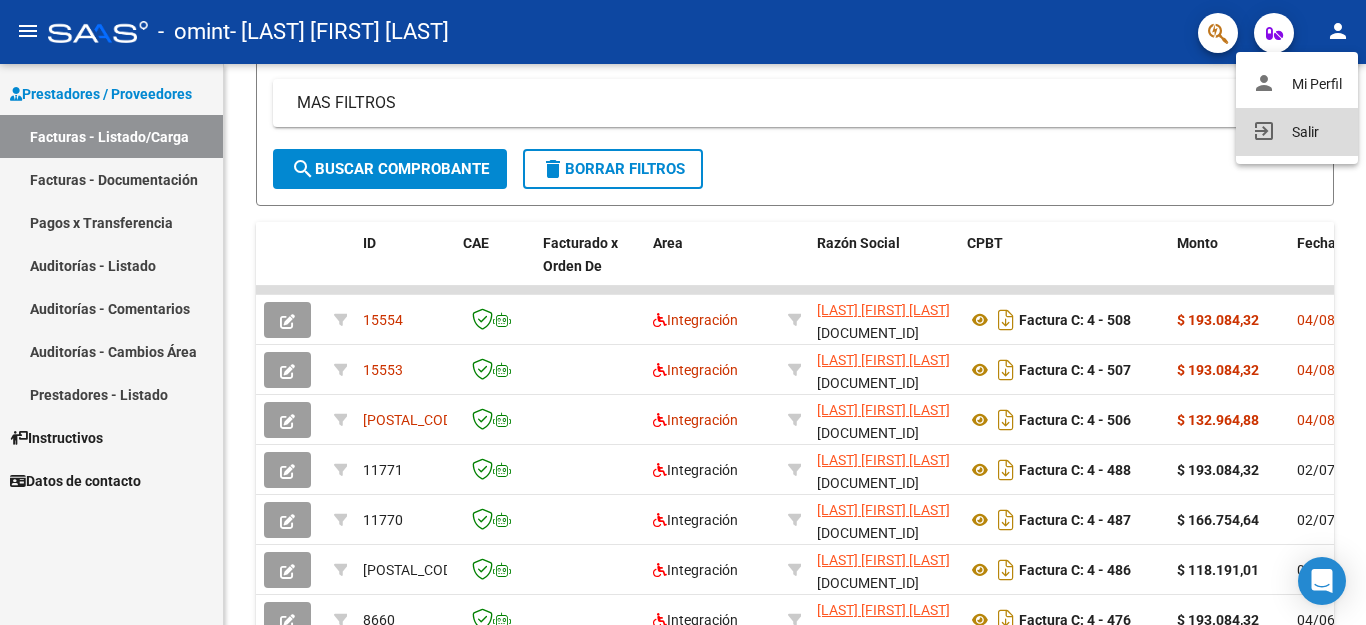 click on "exit_to_app  Salir" at bounding box center (1297, 132) 